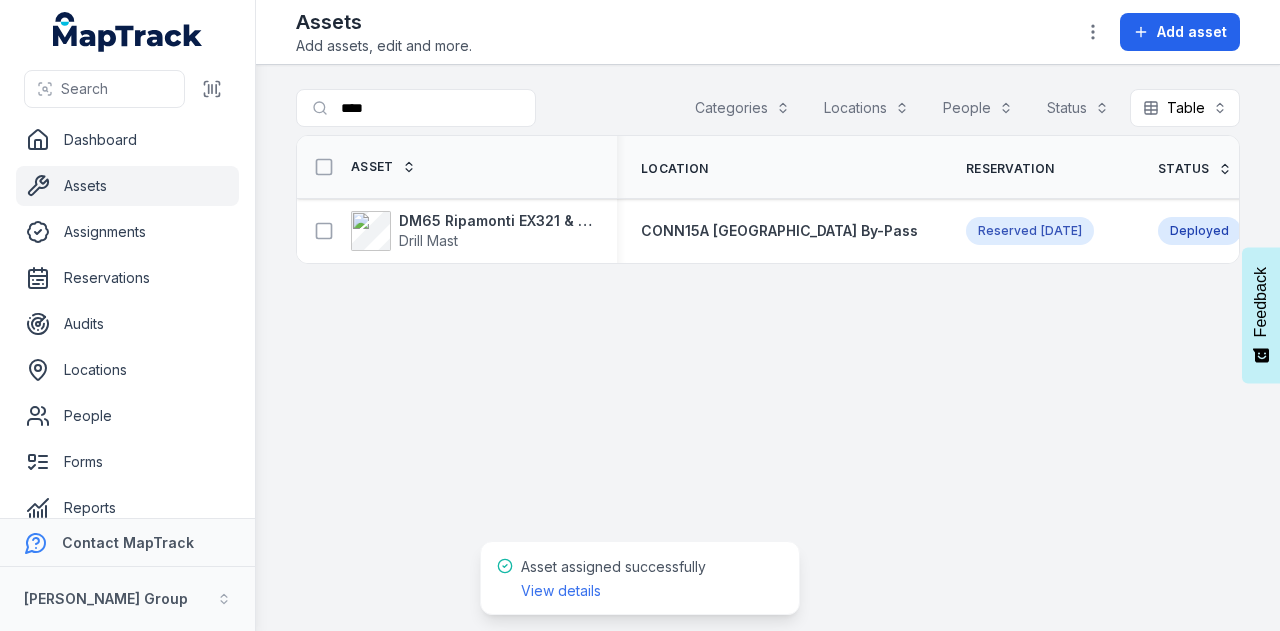 scroll, scrollTop: 0, scrollLeft: 0, axis: both 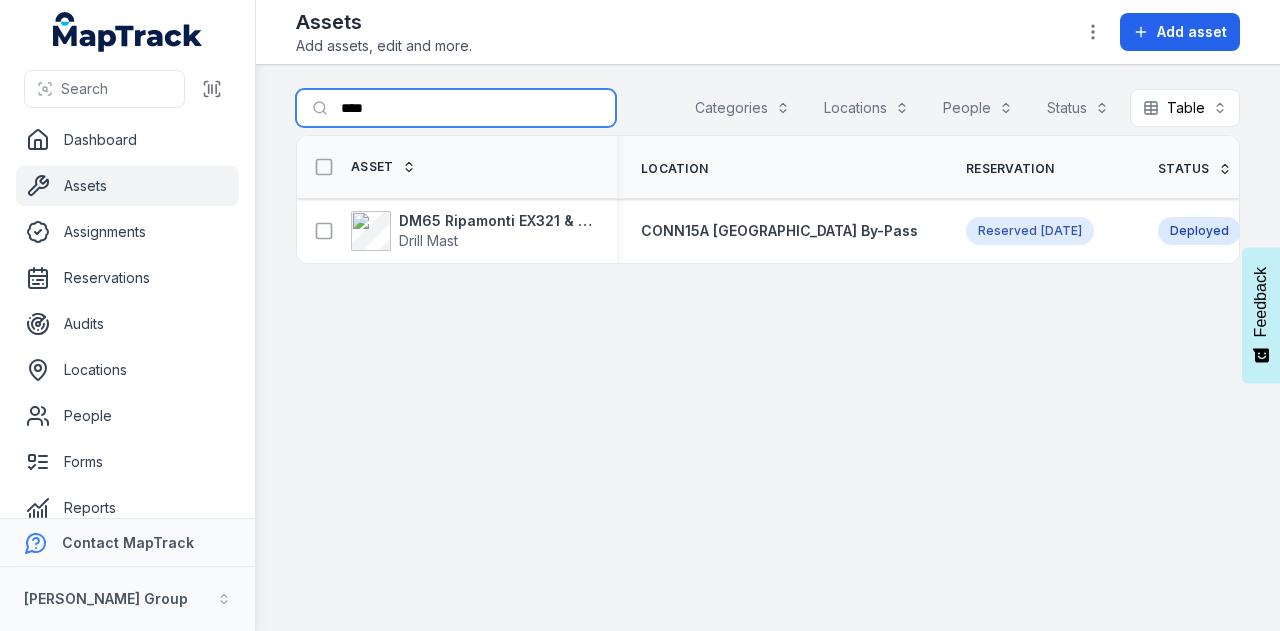 click on "****" at bounding box center [456, 108] 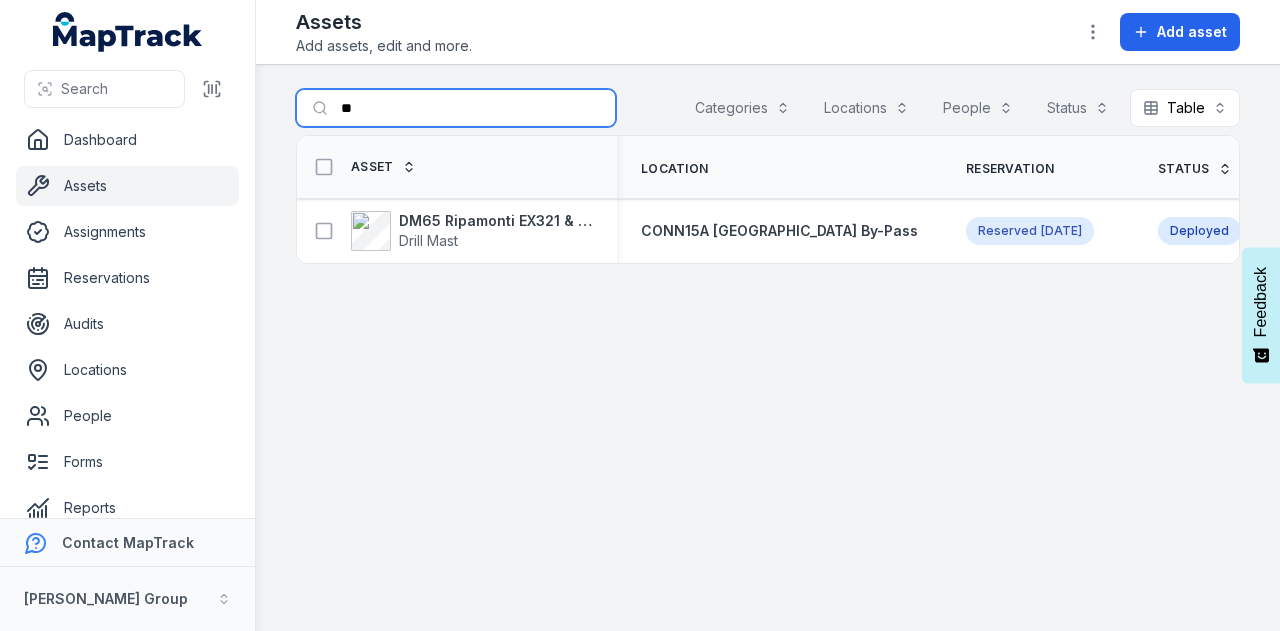 type on "*" 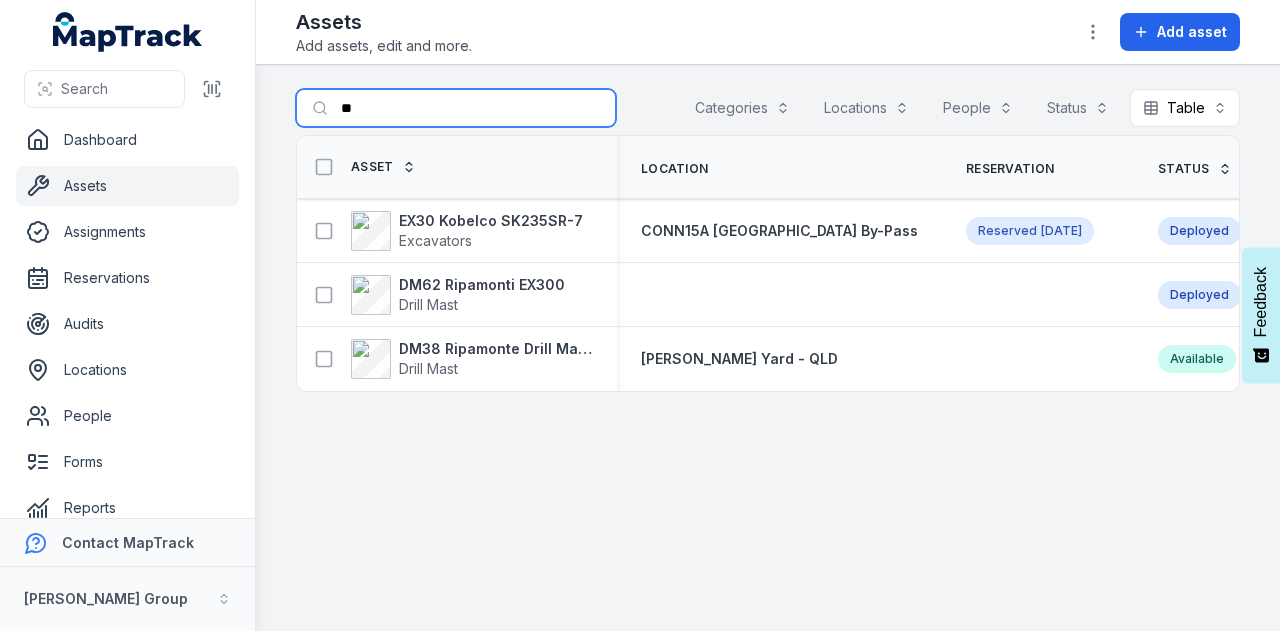 type on "*" 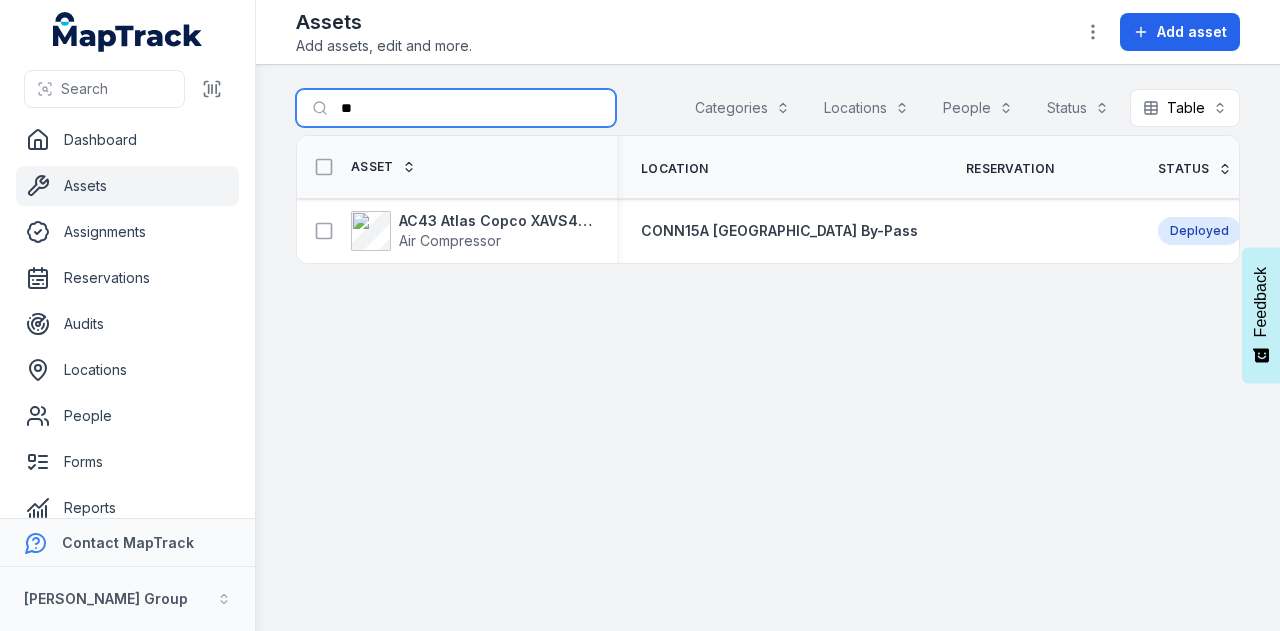 type on "*" 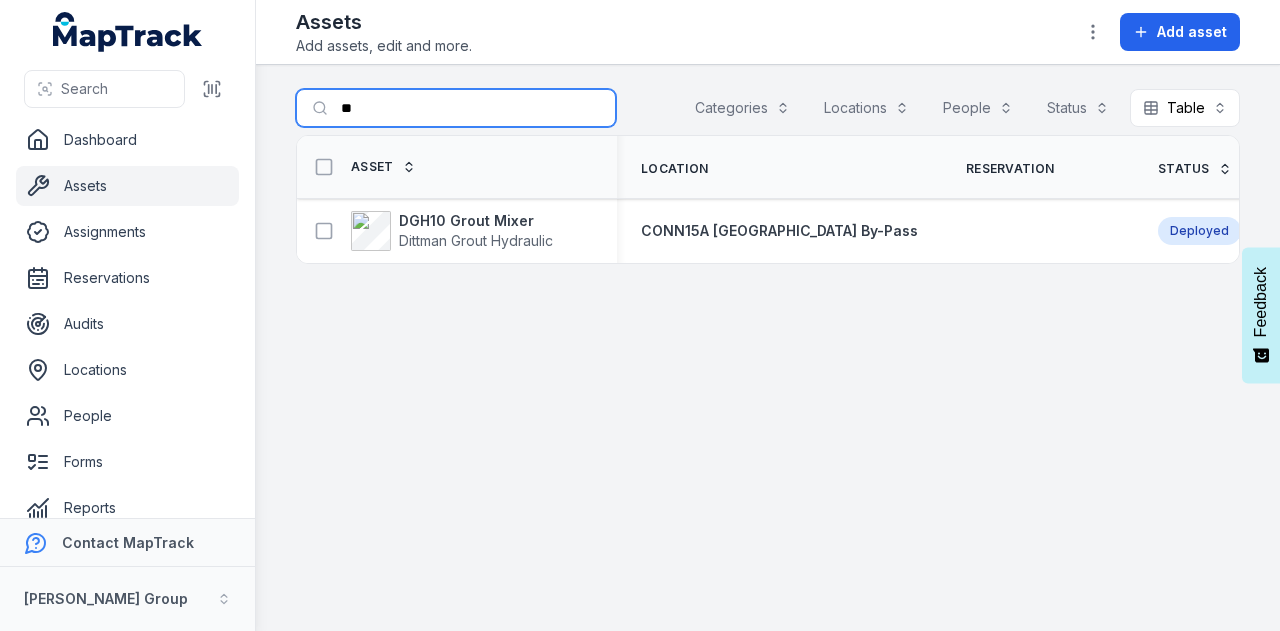 type on "*" 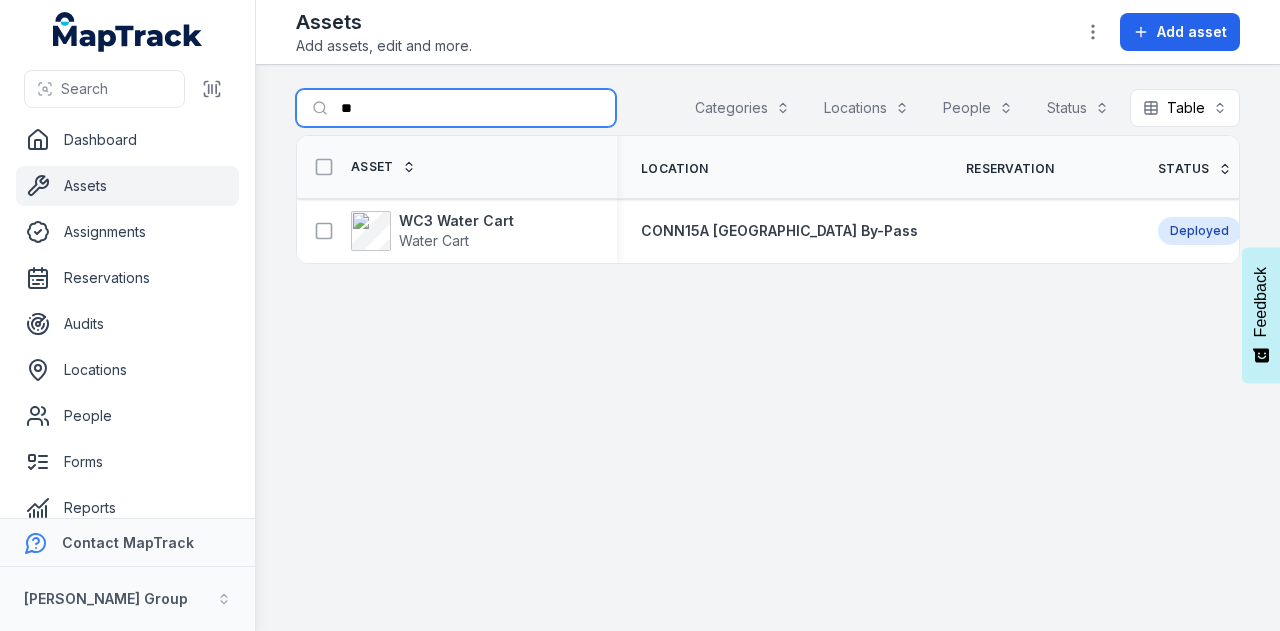 type on "*" 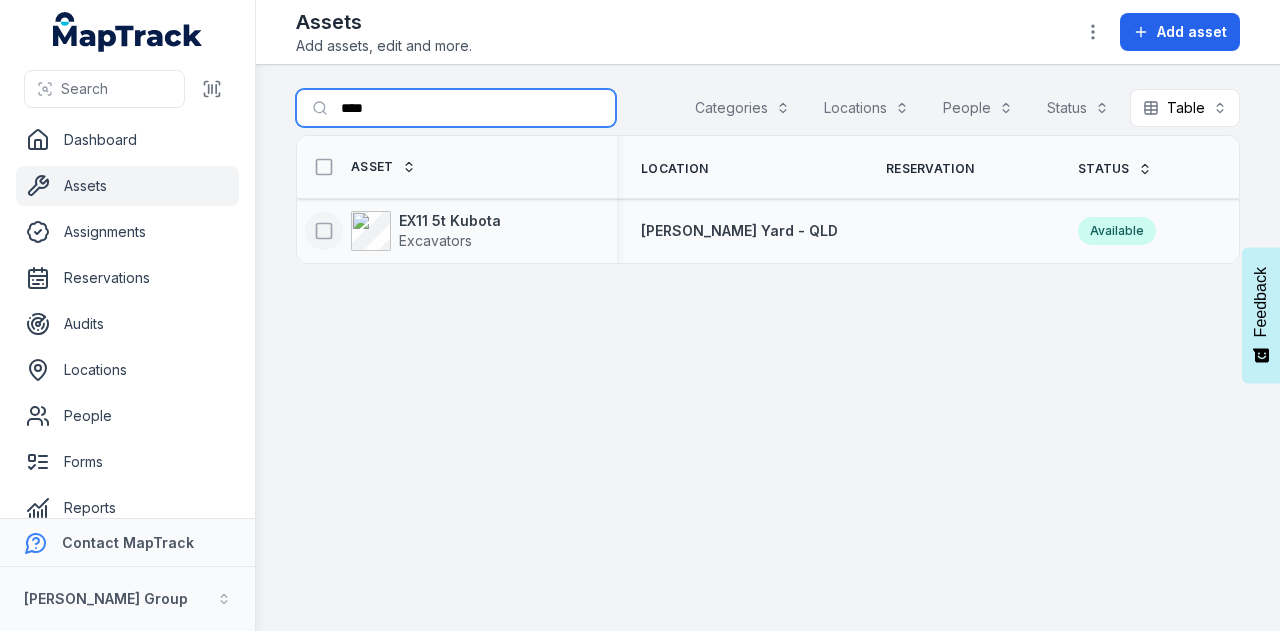 type on "****" 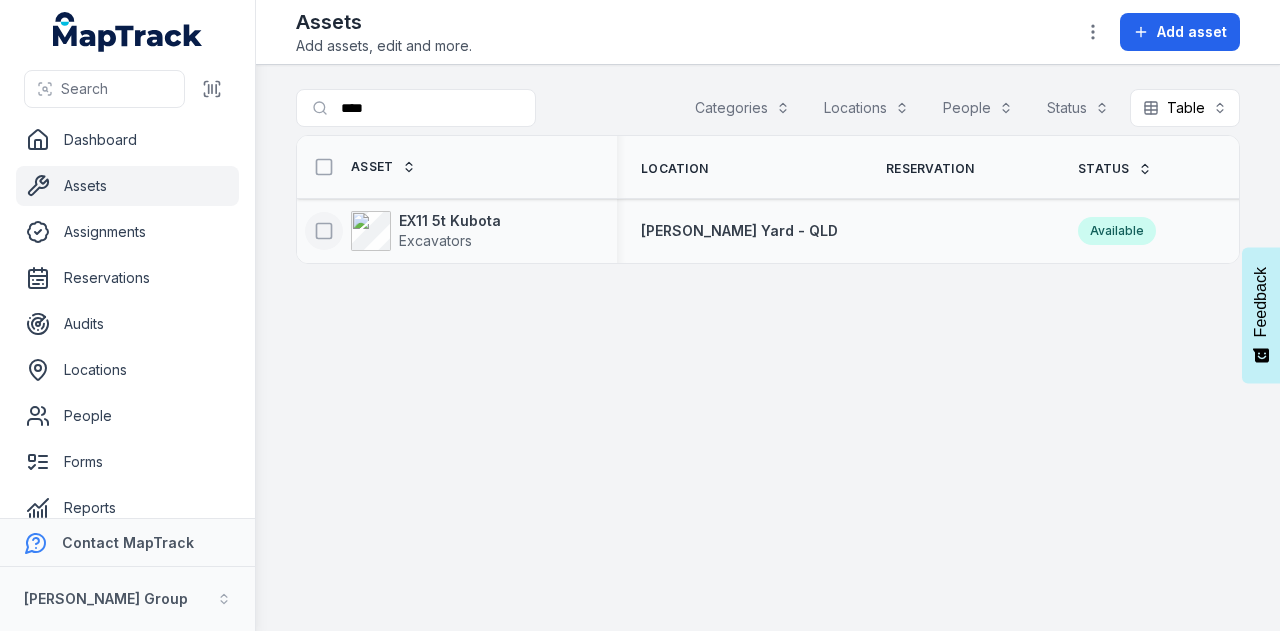 click 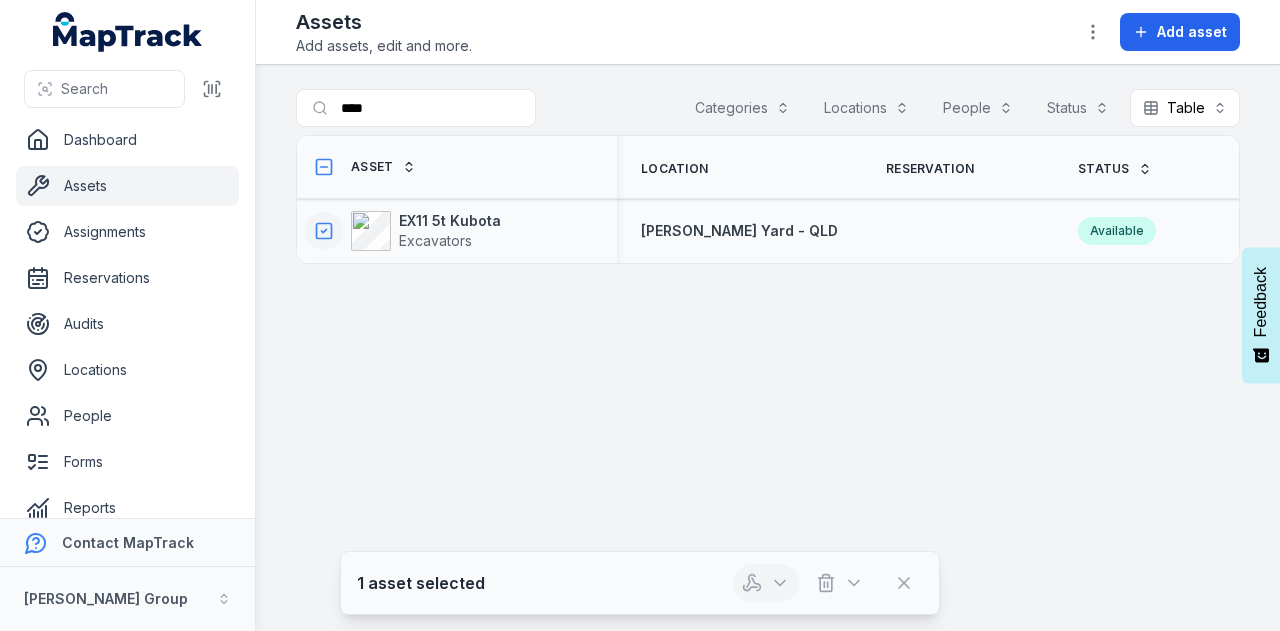 click 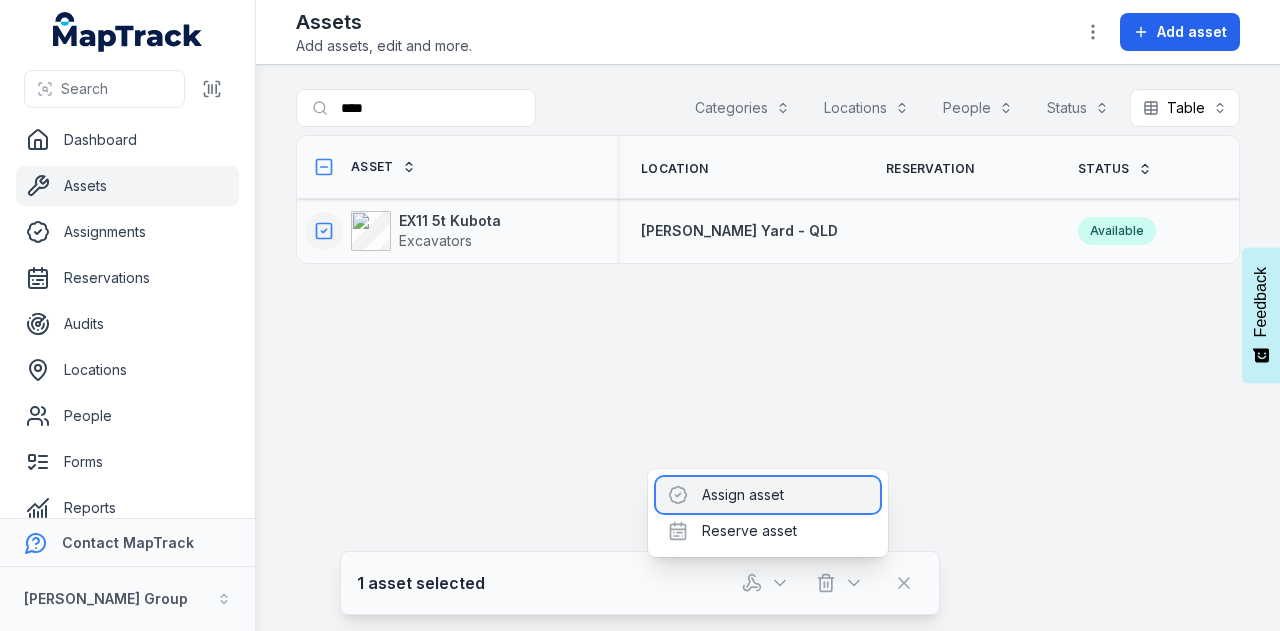 click on "Assign asset" at bounding box center (768, 495) 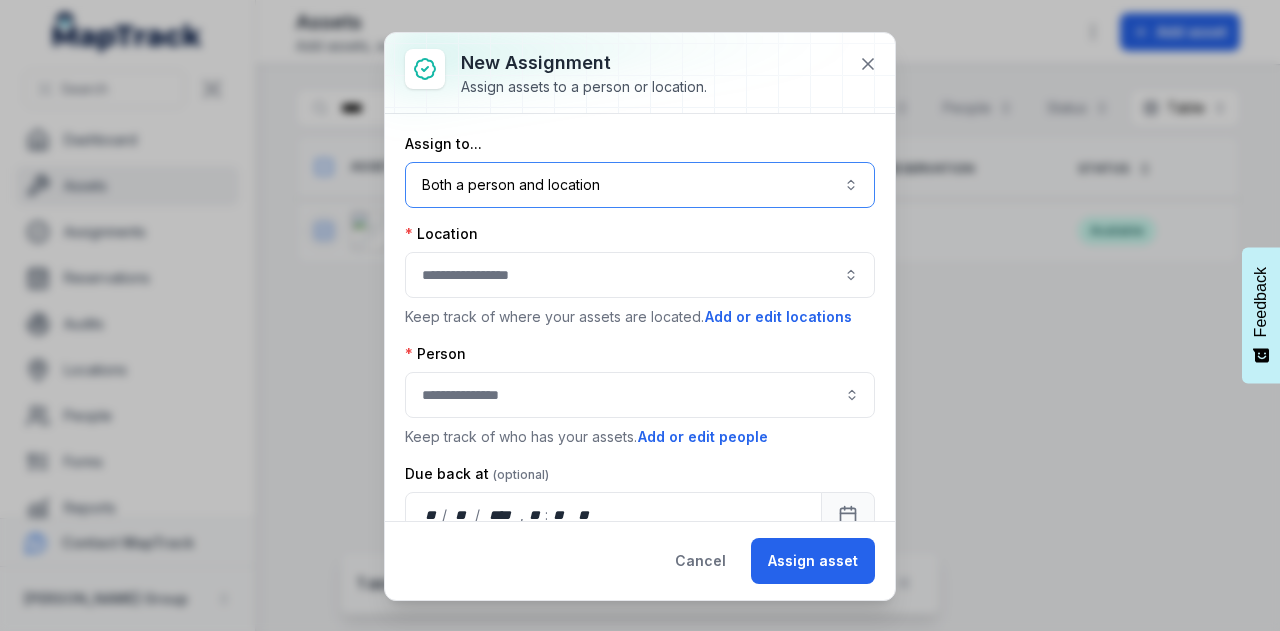 click on "Both a person and location ****" at bounding box center (640, 185) 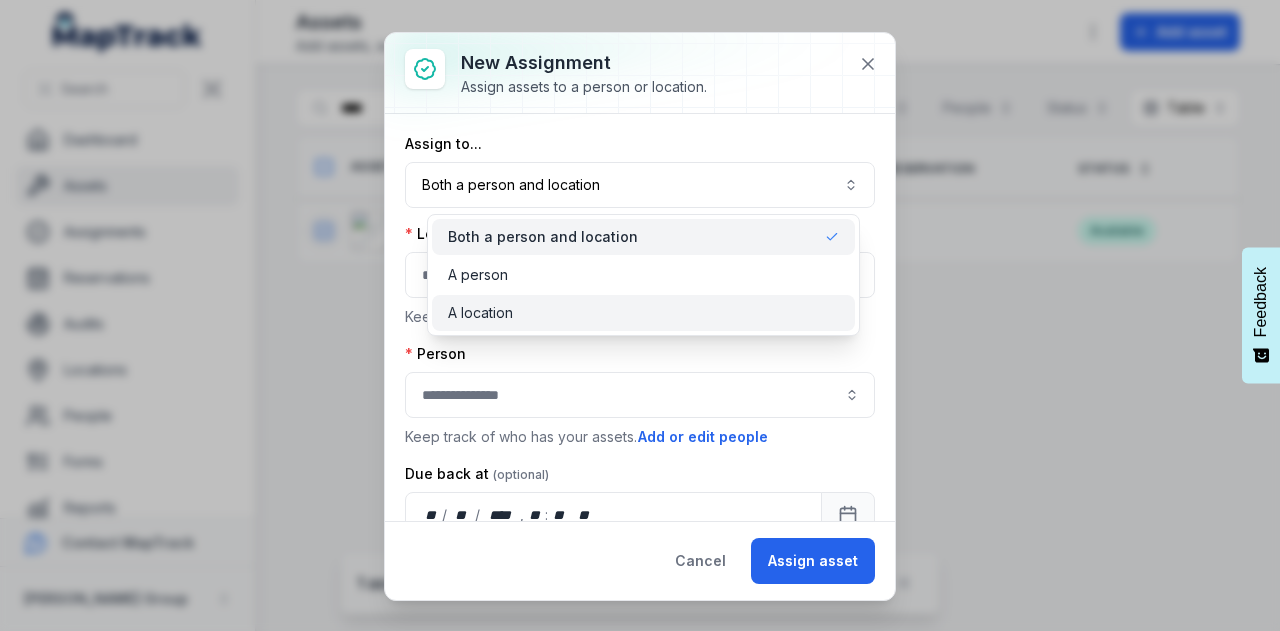 click on "A location" at bounding box center (643, 313) 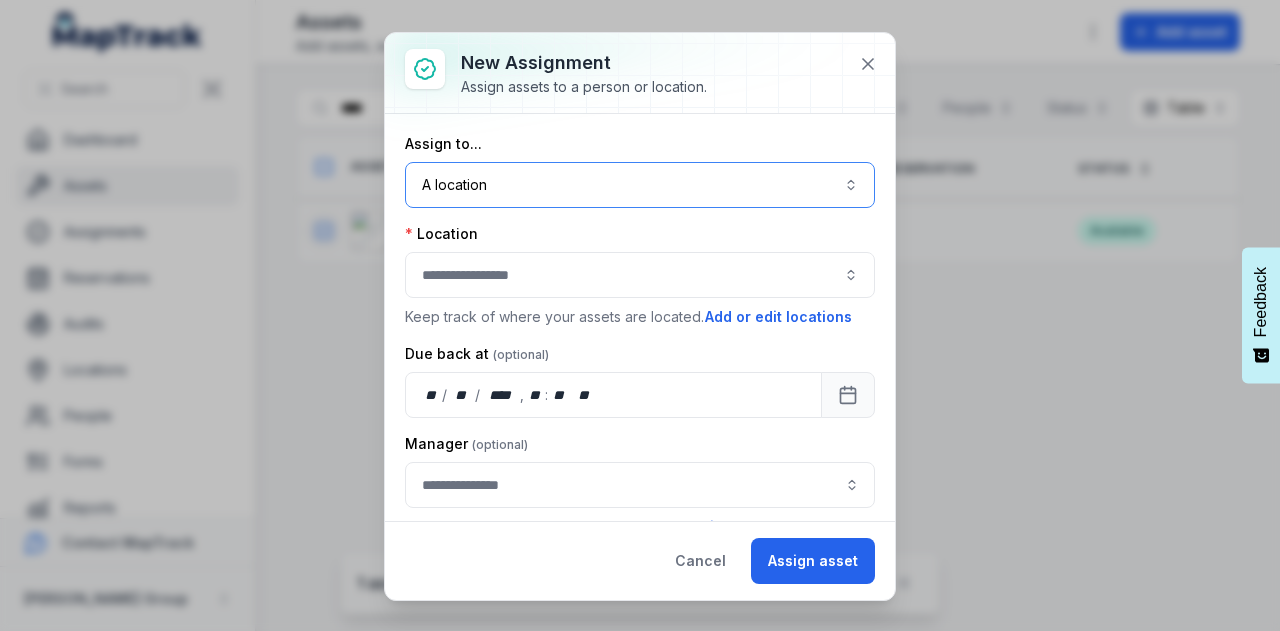 click at bounding box center [640, 275] 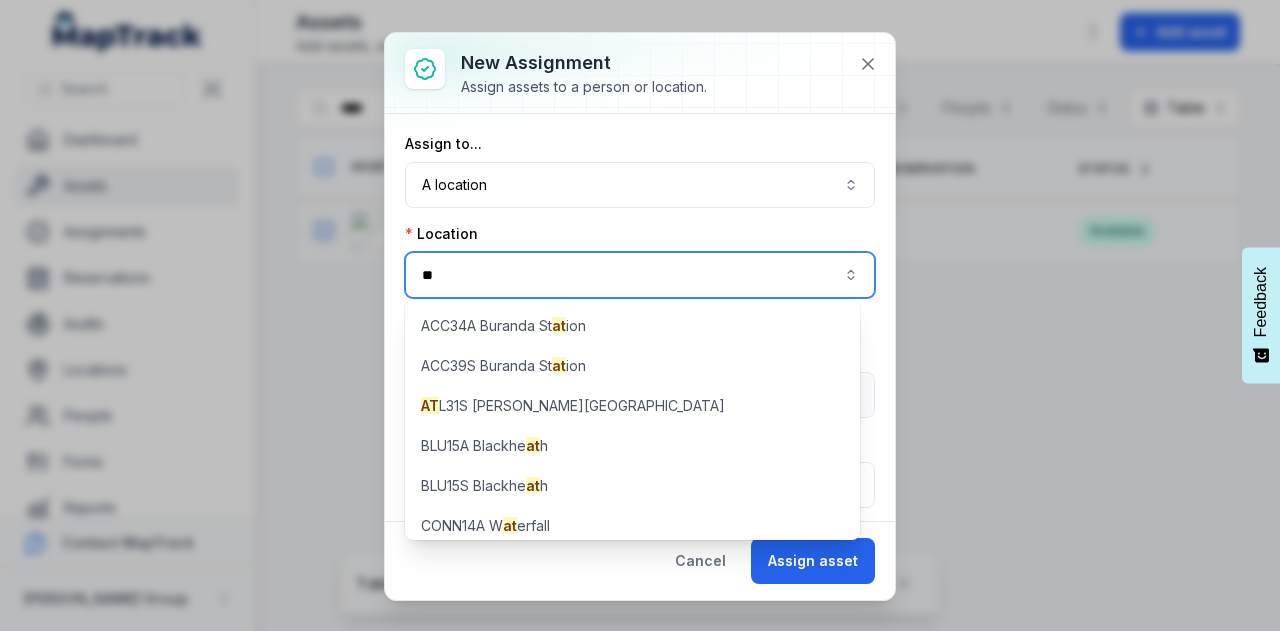type on "*" 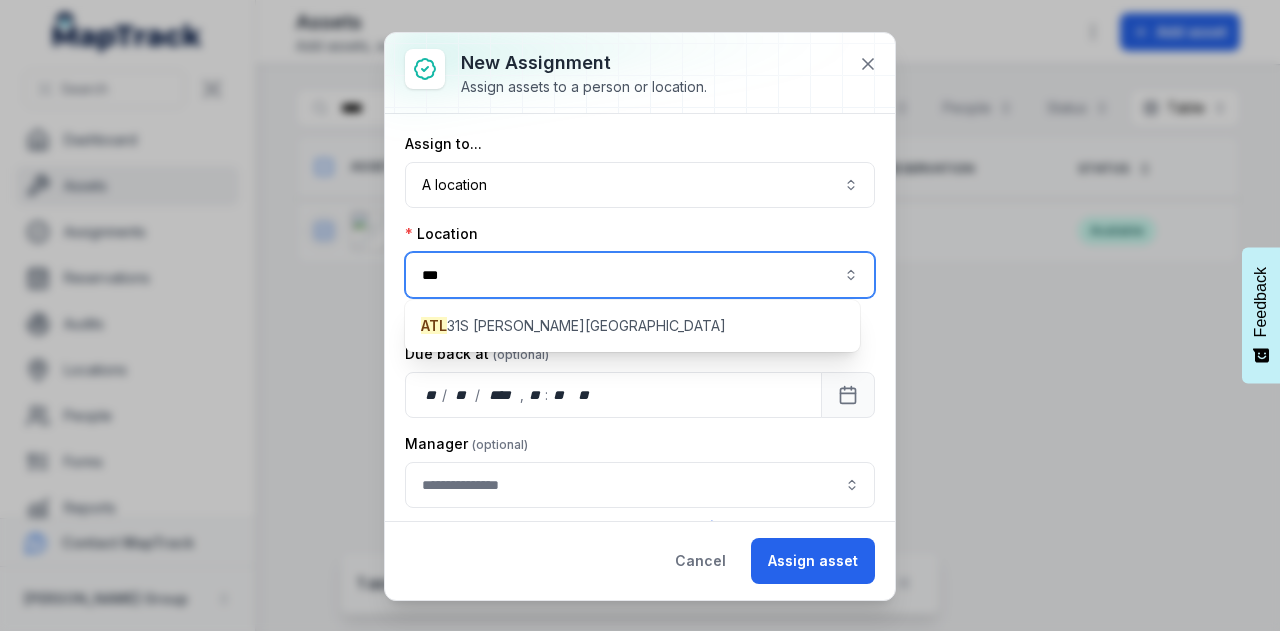 type on "***" 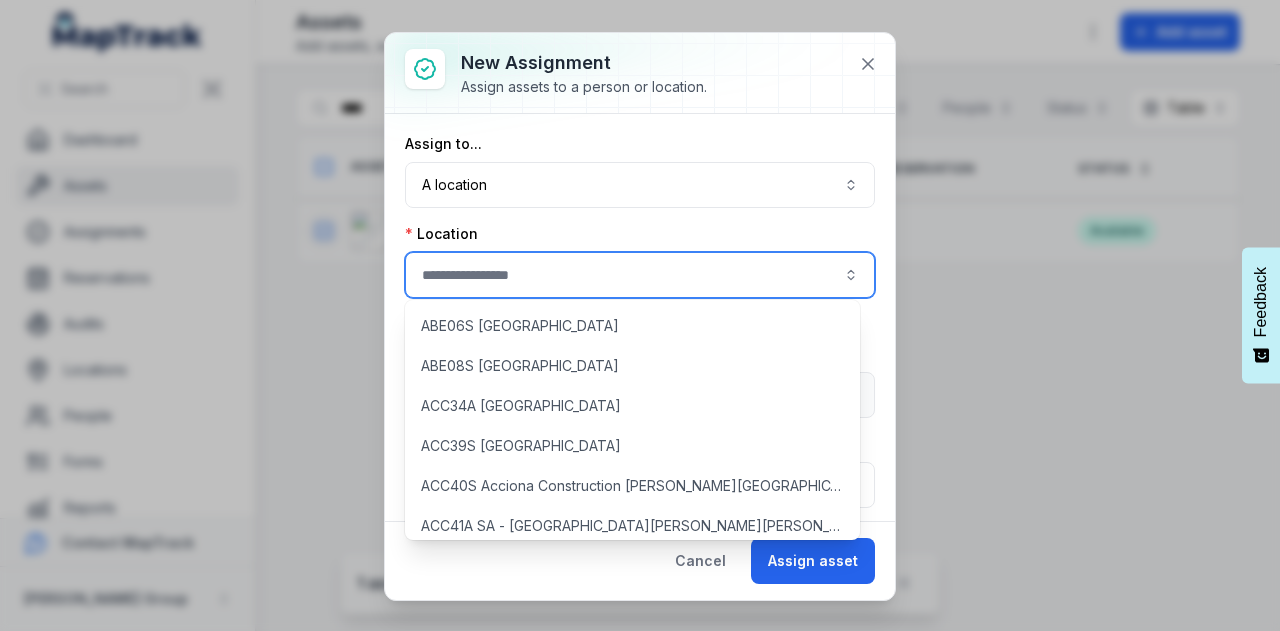 click on "Assign to... A location ******** Location Keep track of where your assets are located.  Add or edit locations Due back at ** / ** / **** ,  ** : **   ** Manager Keep track of who has your assets.   Add or edit people" at bounding box center (640, 336) 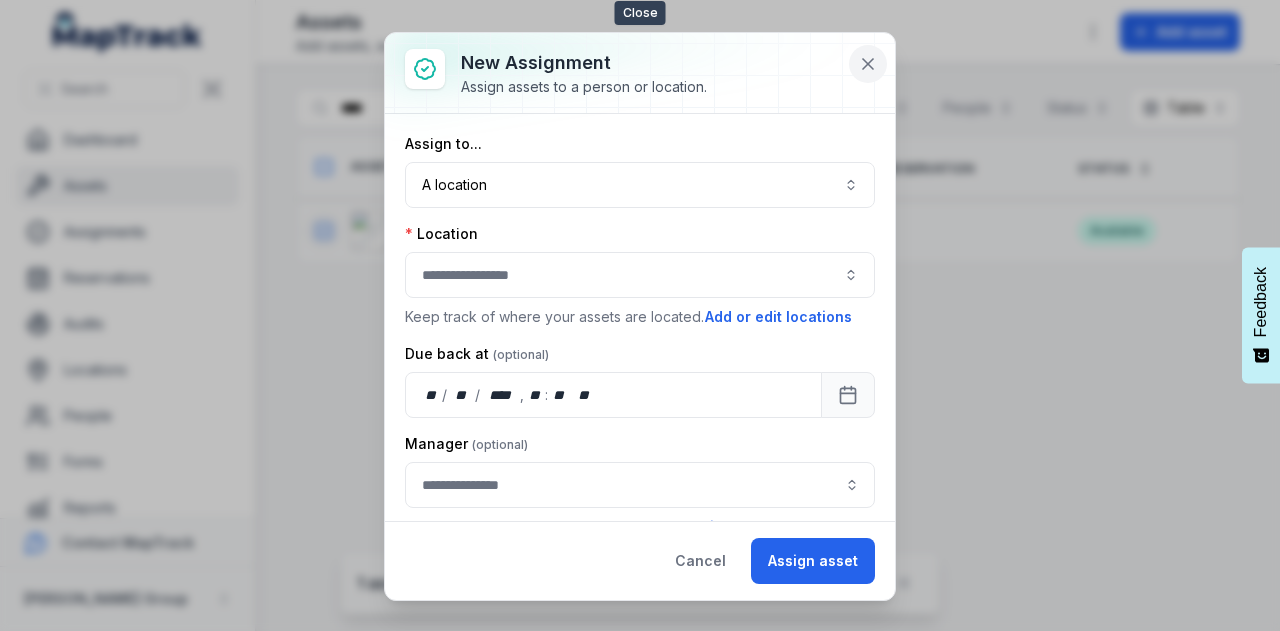 click 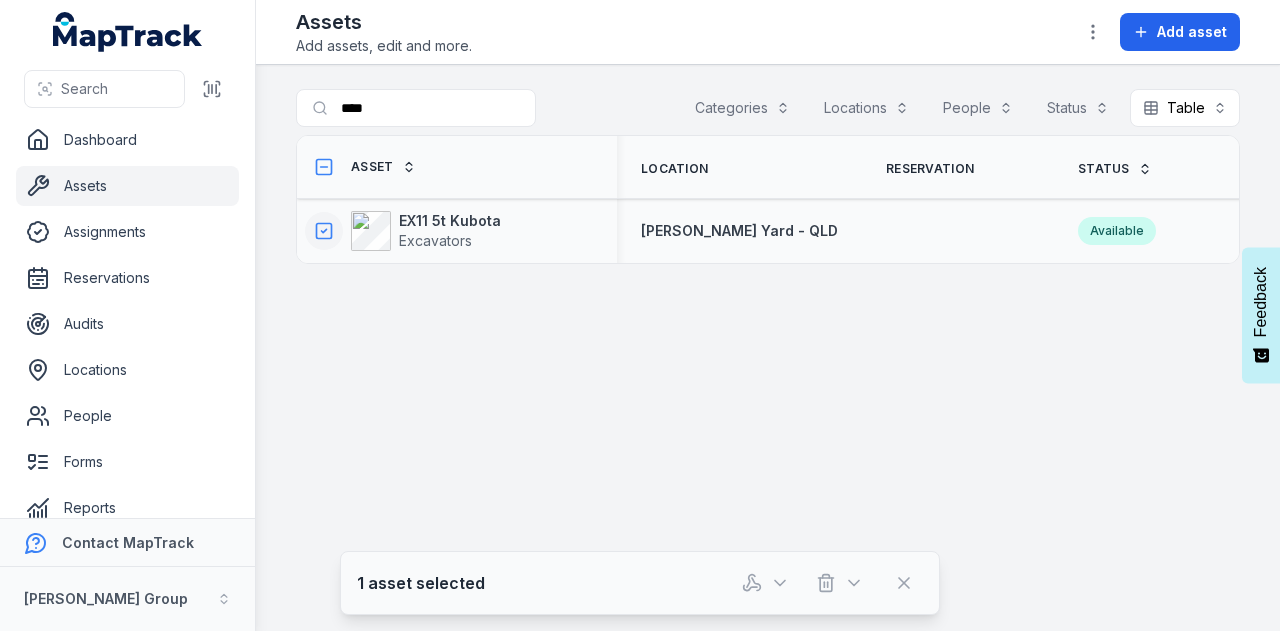 click 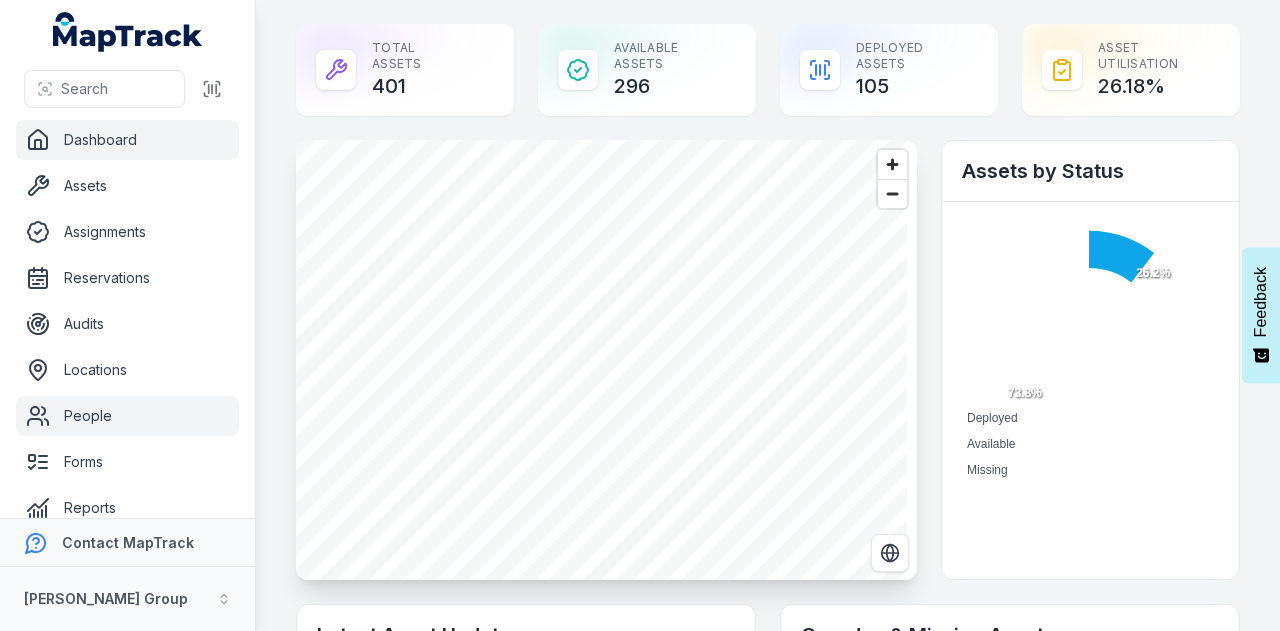 scroll, scrollTop: 0, scrollLeft: 0, axis: both 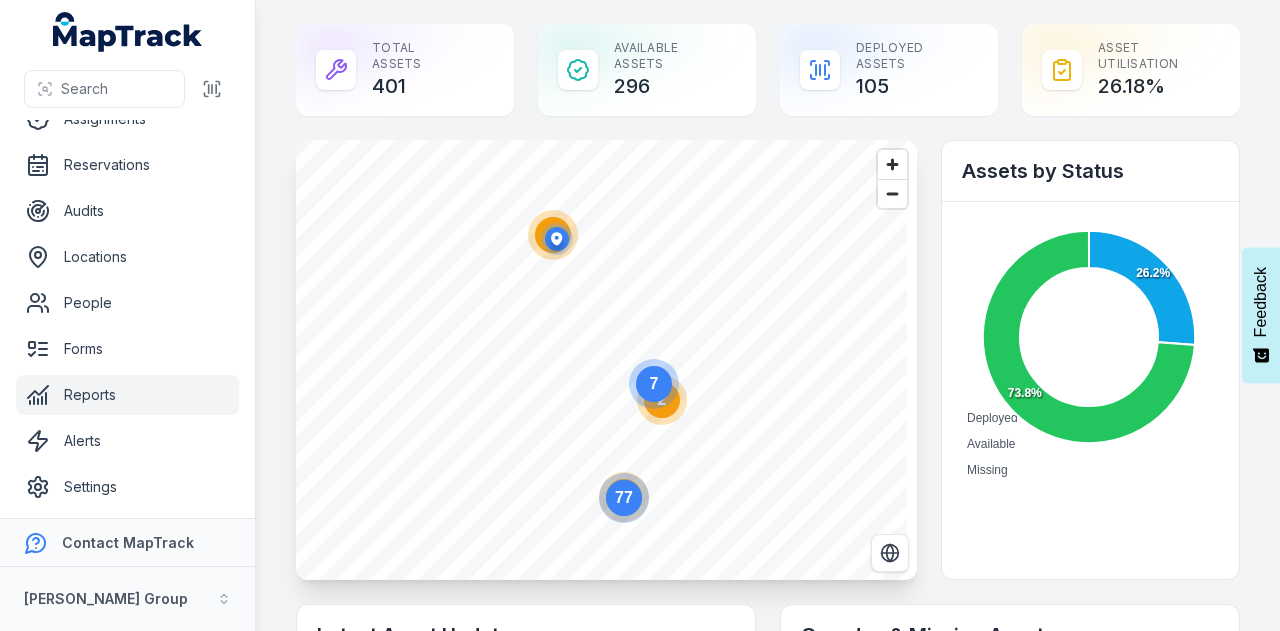 click on "Reports" at bounding box center (127, 395) 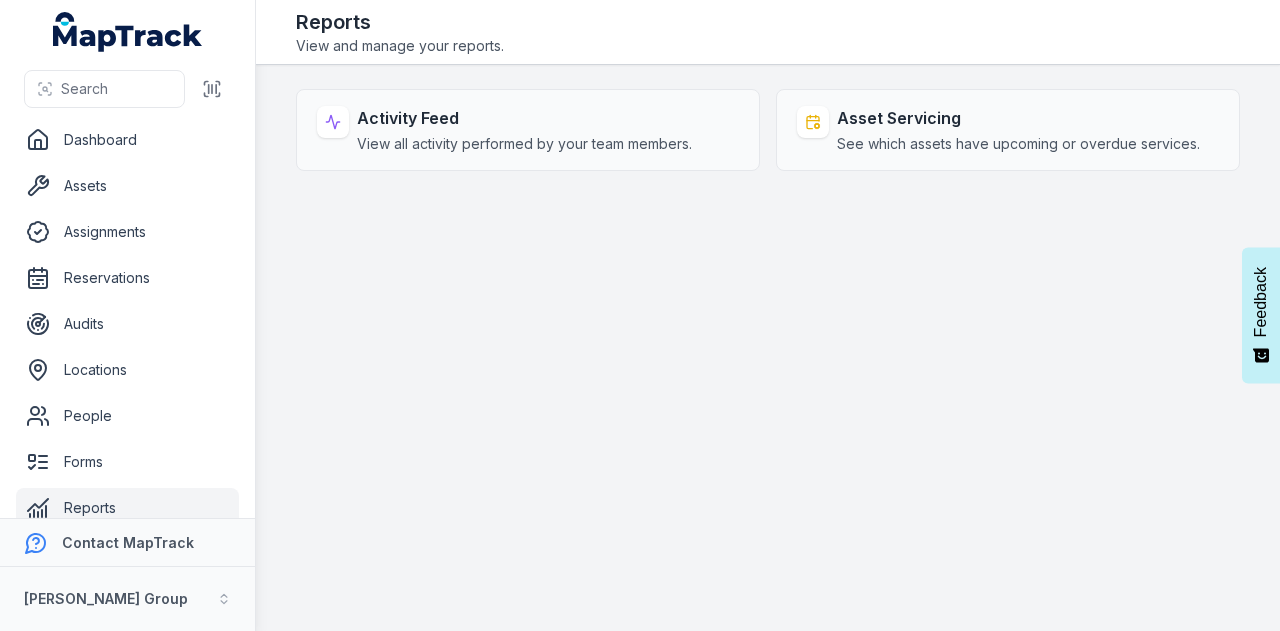 scroll, scrollTop: 0, scrollLeft: 0, axis: both 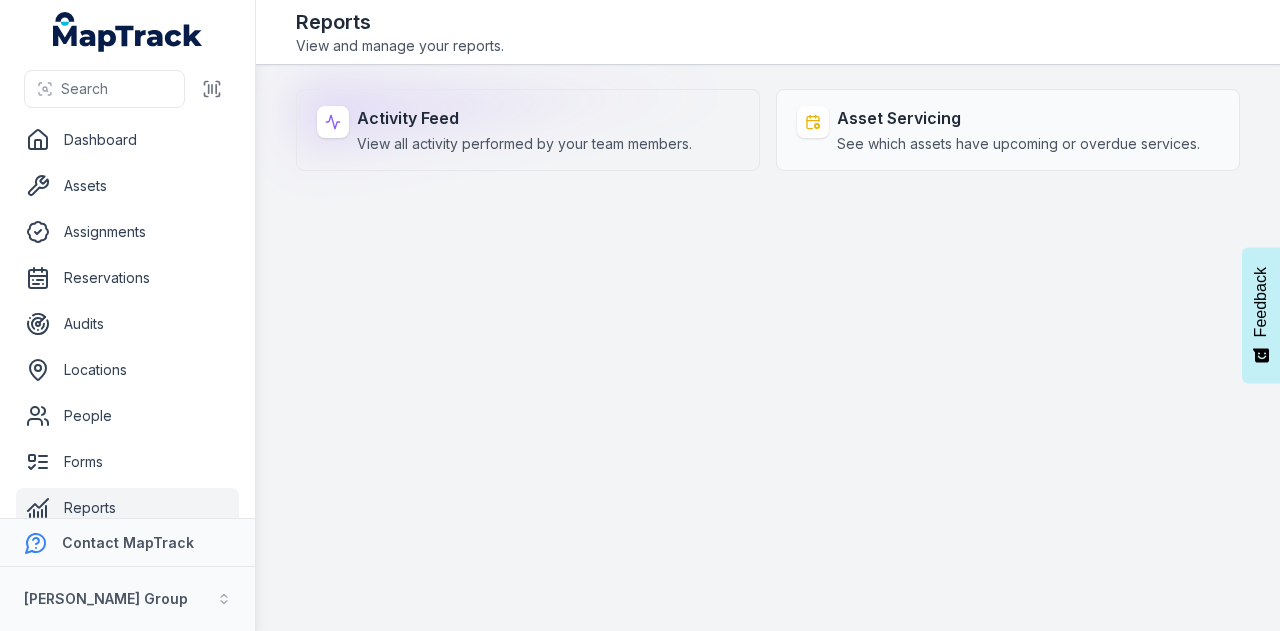 click on "View all activity performed by your team members." at bounding box center (524, 144) 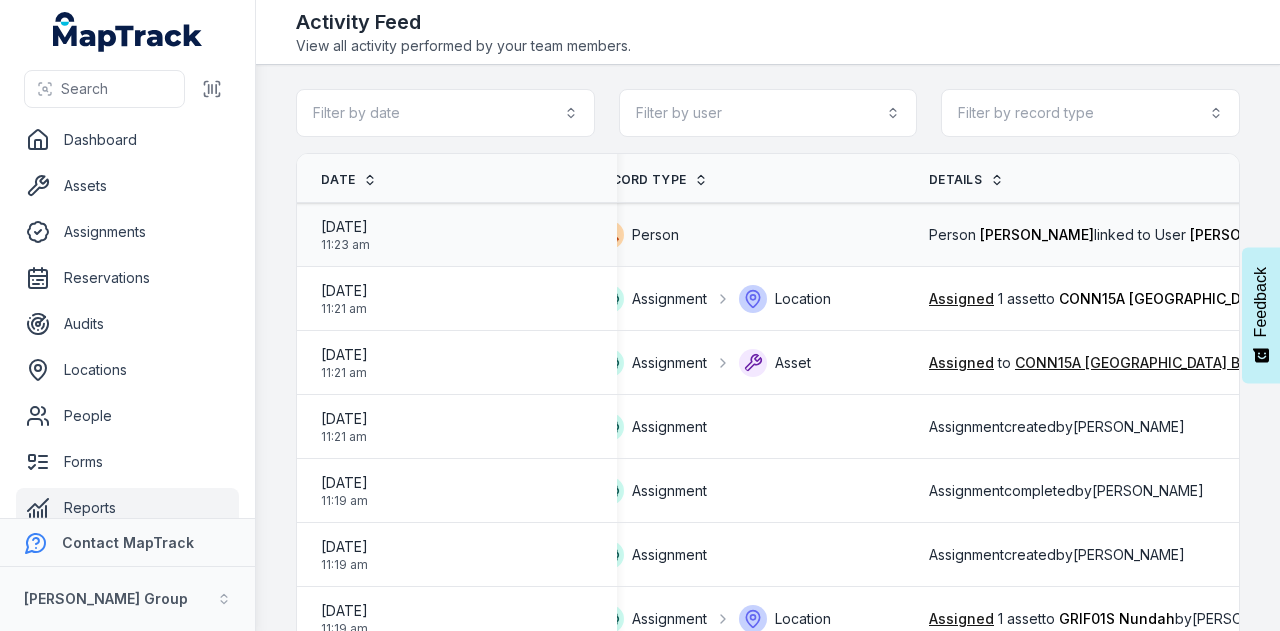 scroll, scrollTop: 0, scrollLeft: 37, axis: horizontal 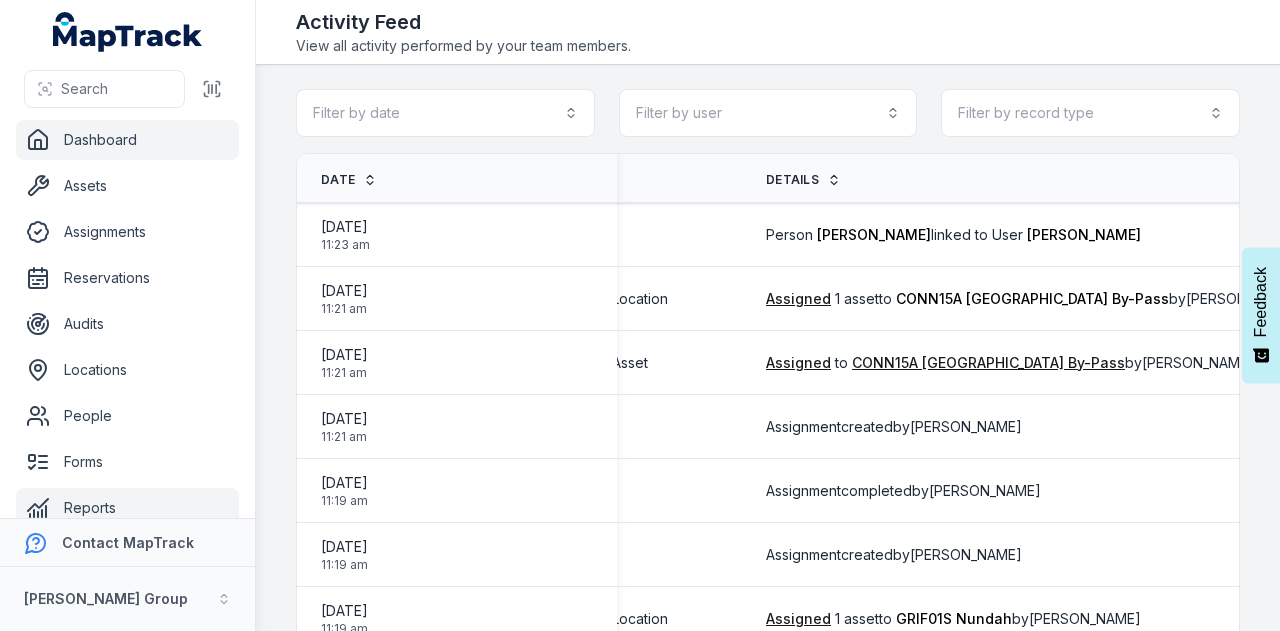 click on "Dashboard" at bounding box center [127, 140] 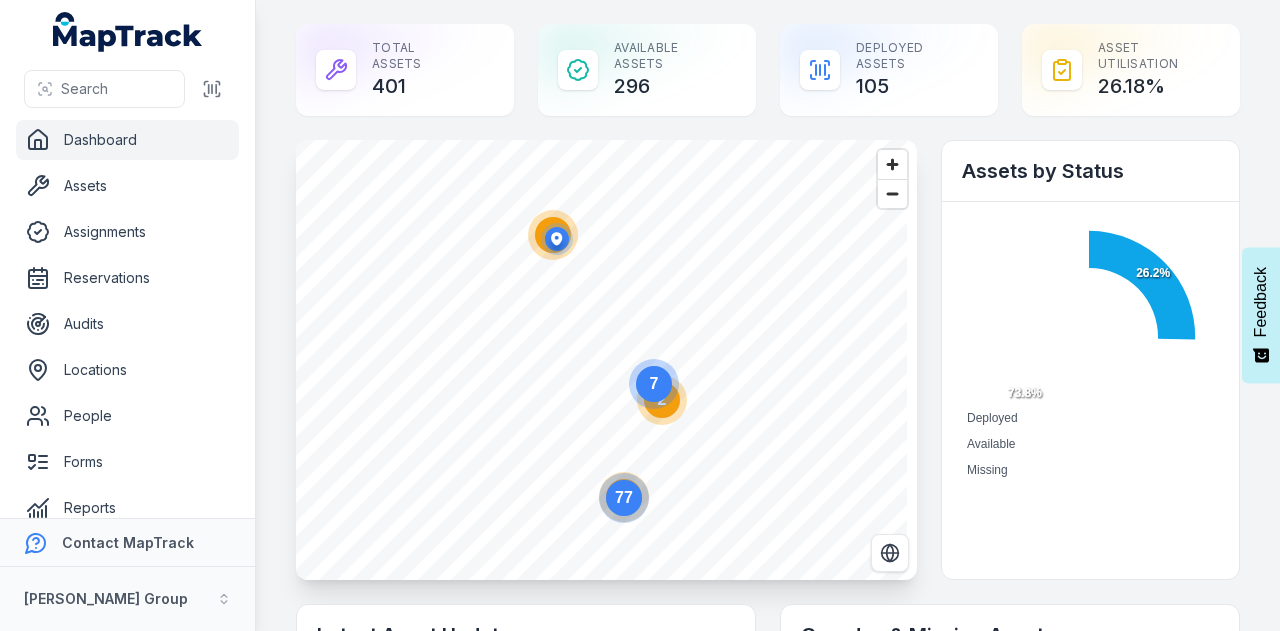 scroll, scrollTop: 0, scrollLeft: 0, axis: both 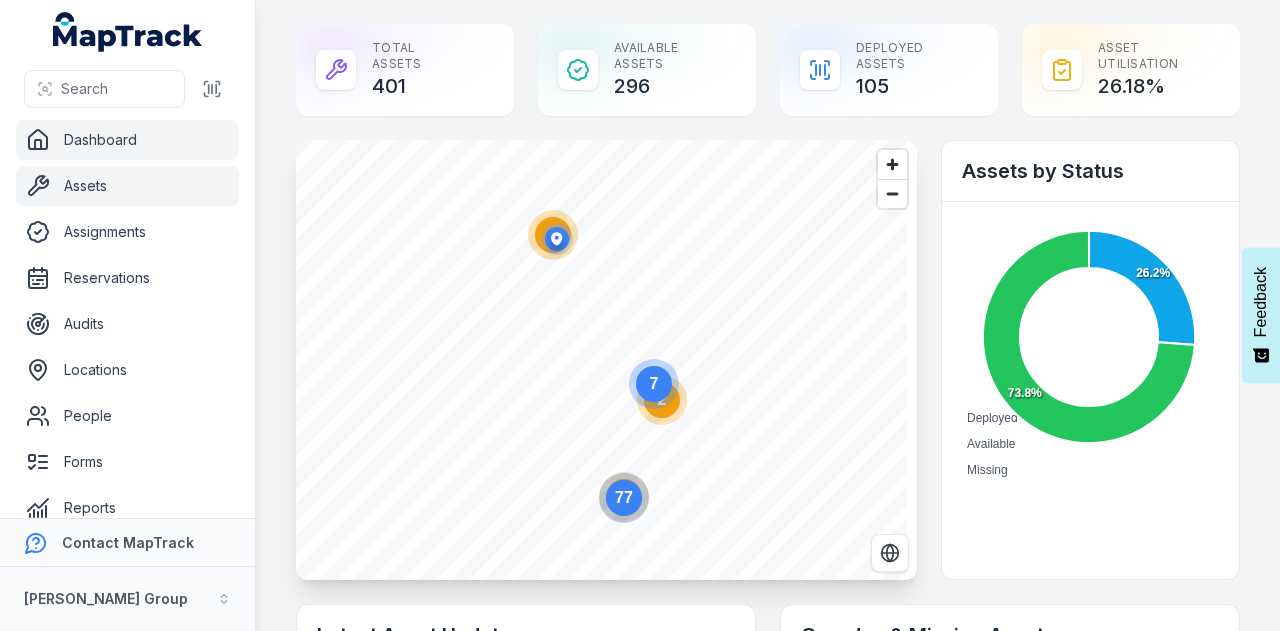click on "Assets" at bounding box center [127, 186] 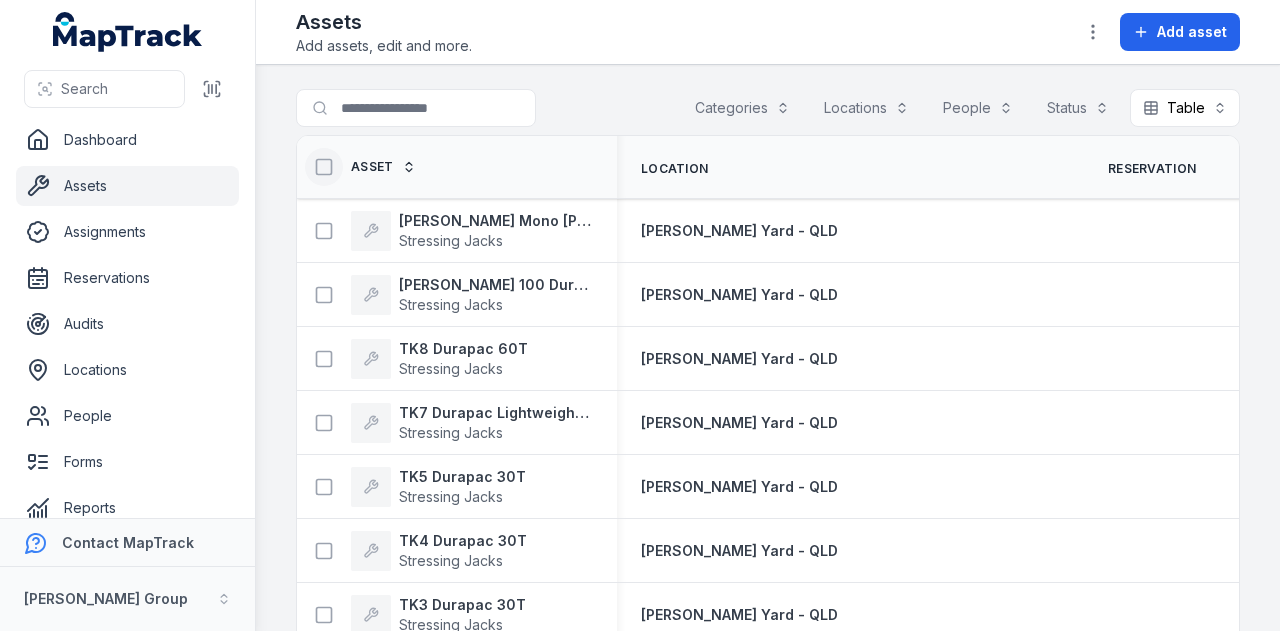 scroll, scrollTop: 0, scrollLeft: 0, axis: both 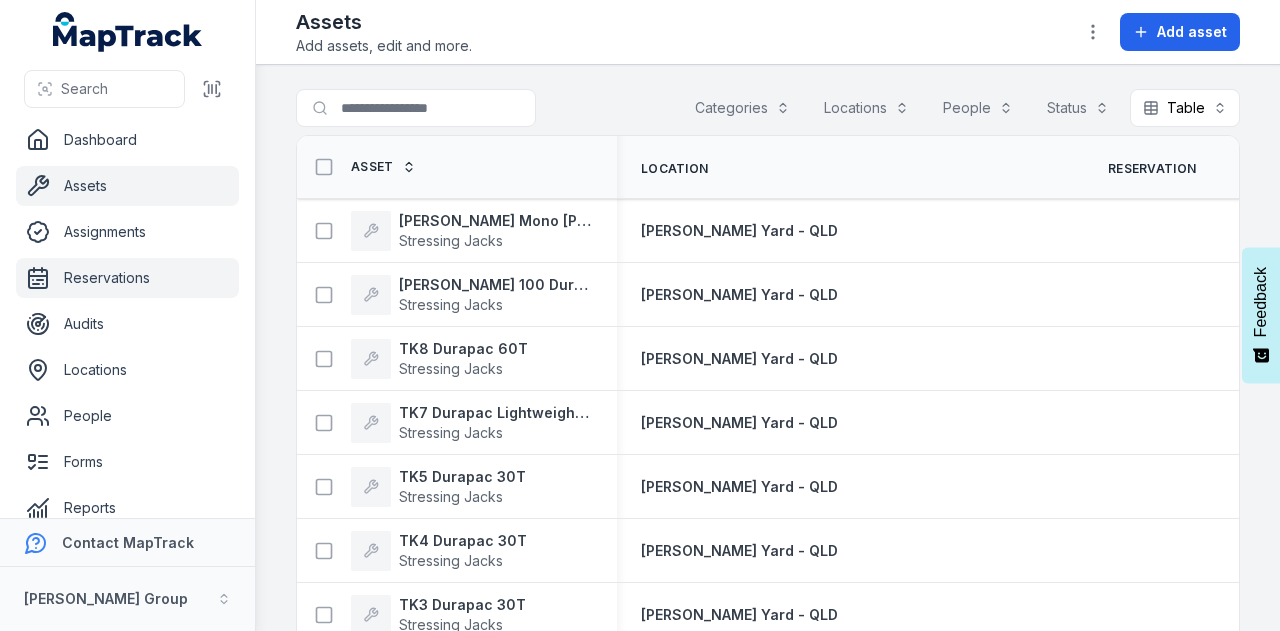 click on "Reservations" at bounding box center (127, 278) 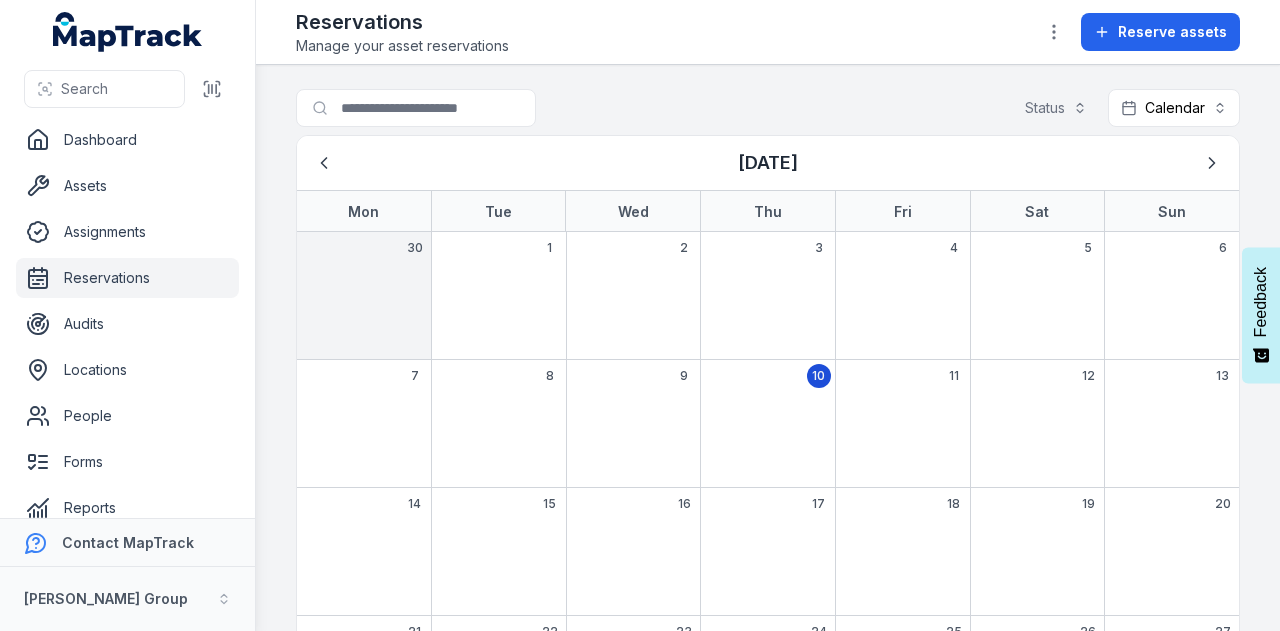 scroll, scrollTop: 0, scrollLeft: 0, axis: both 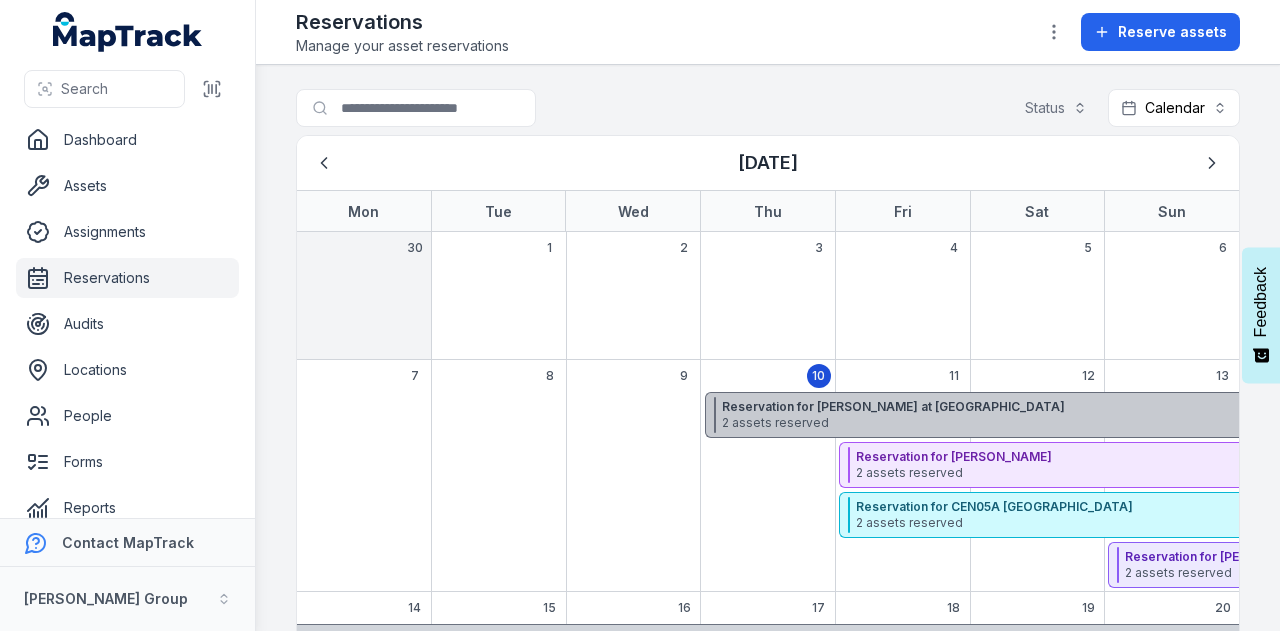 click on "2 assets reserved" at bounding box center [1153, 423] 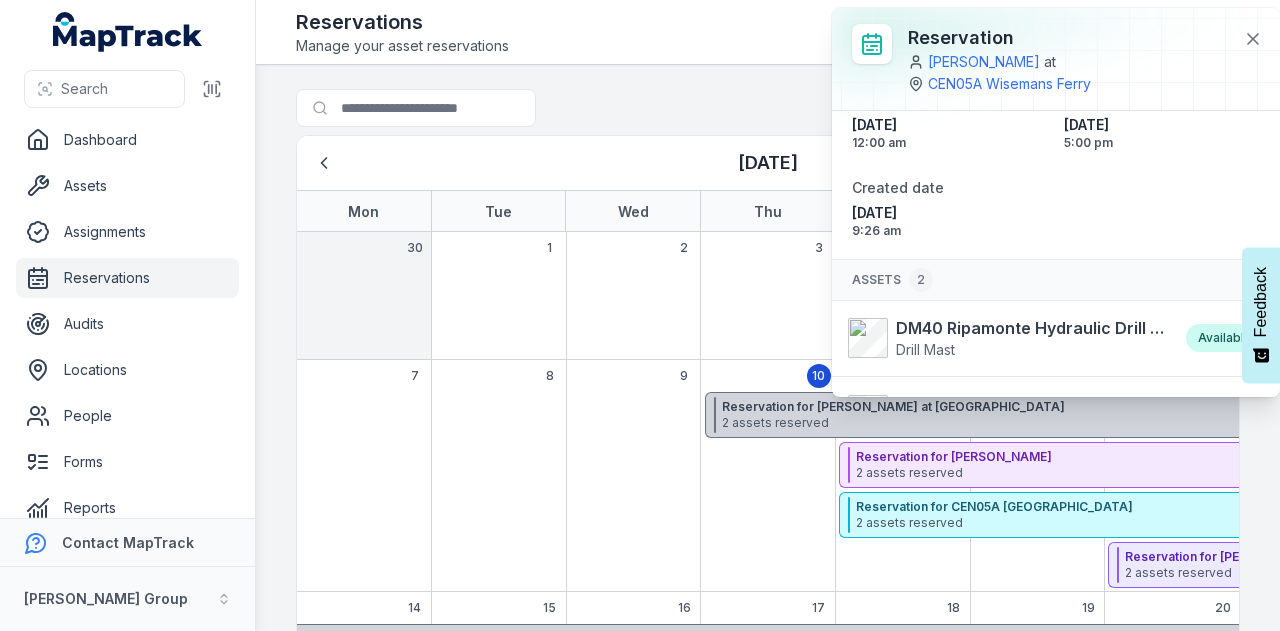 scroll, scrollTop: 163, scrollLeft: 0, axis: vertical 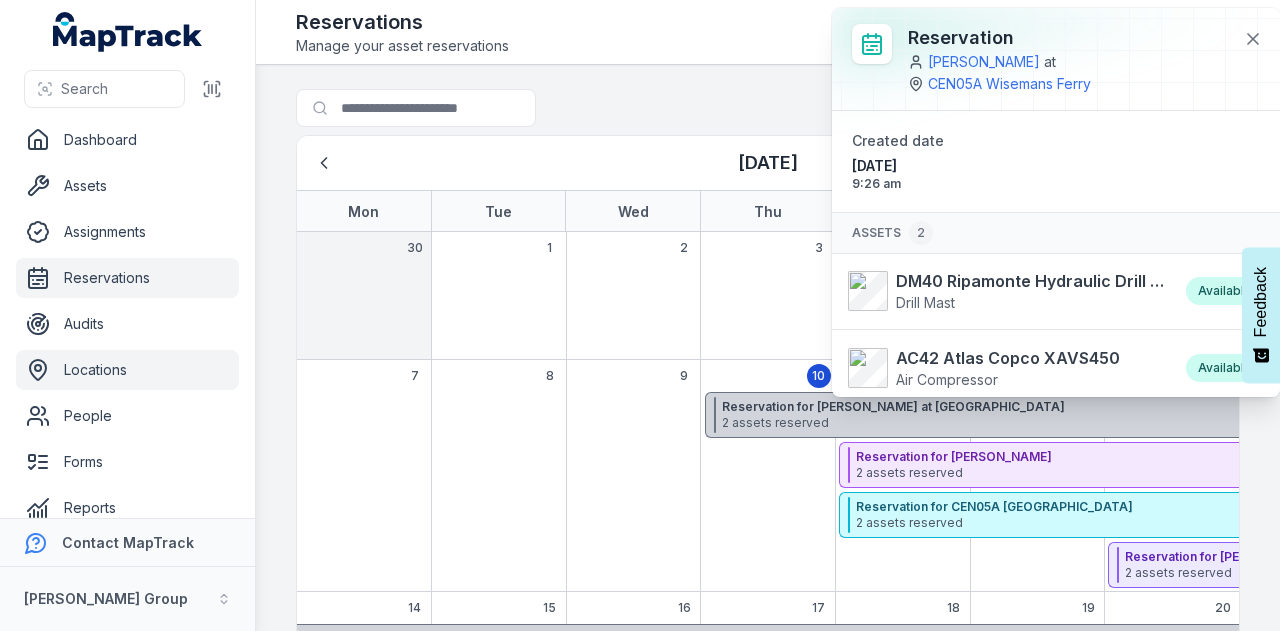 click on "Locations" at bounding box center (127, 370) 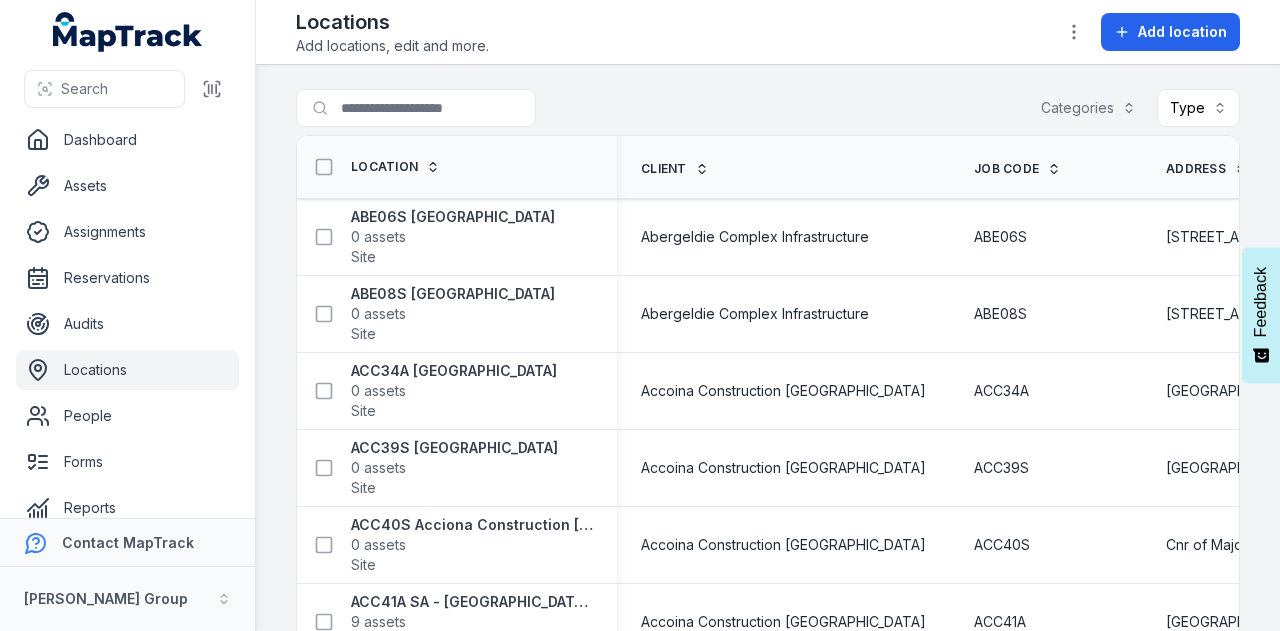 scroll, scrollTop: 0, scrollLeft: 0, axis: both 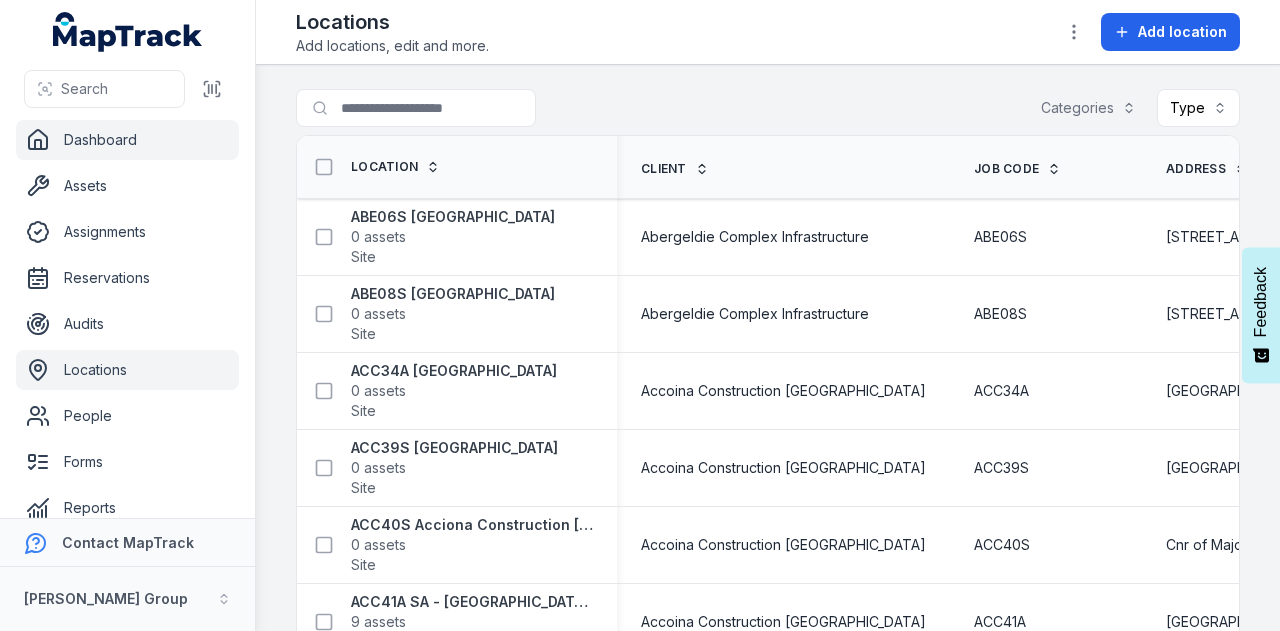click on "Dashboard" at bounding box center (127, 140) 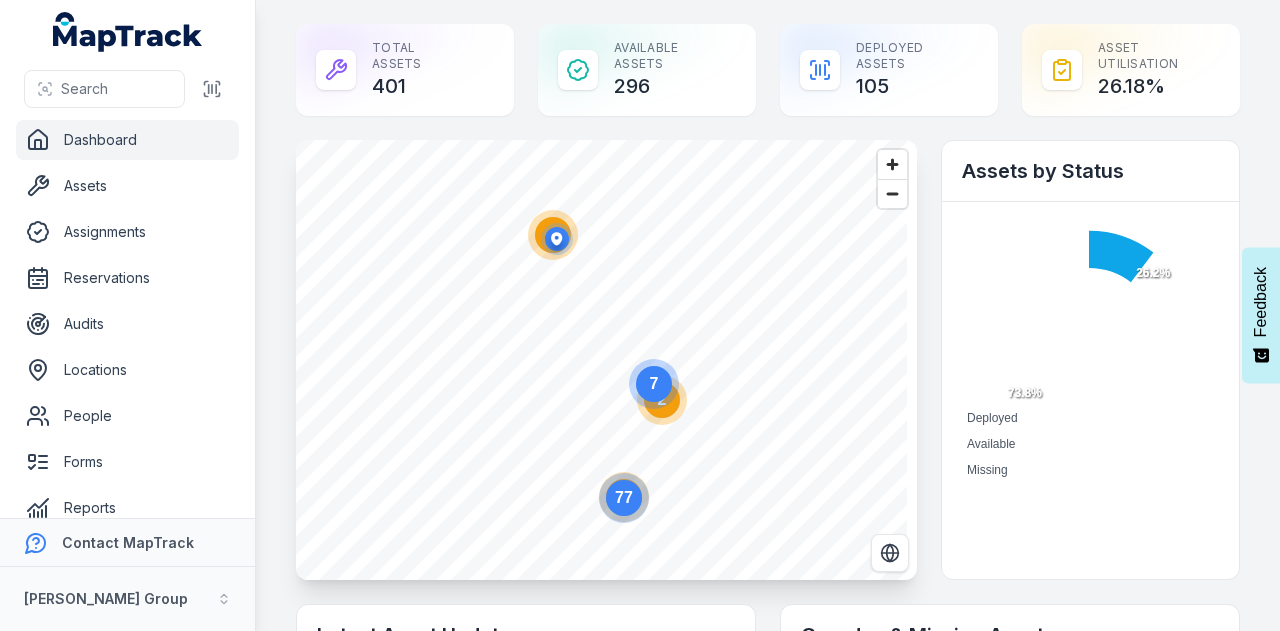 scroll, scrollTop: 0, scrollLeft: 0, axis: both 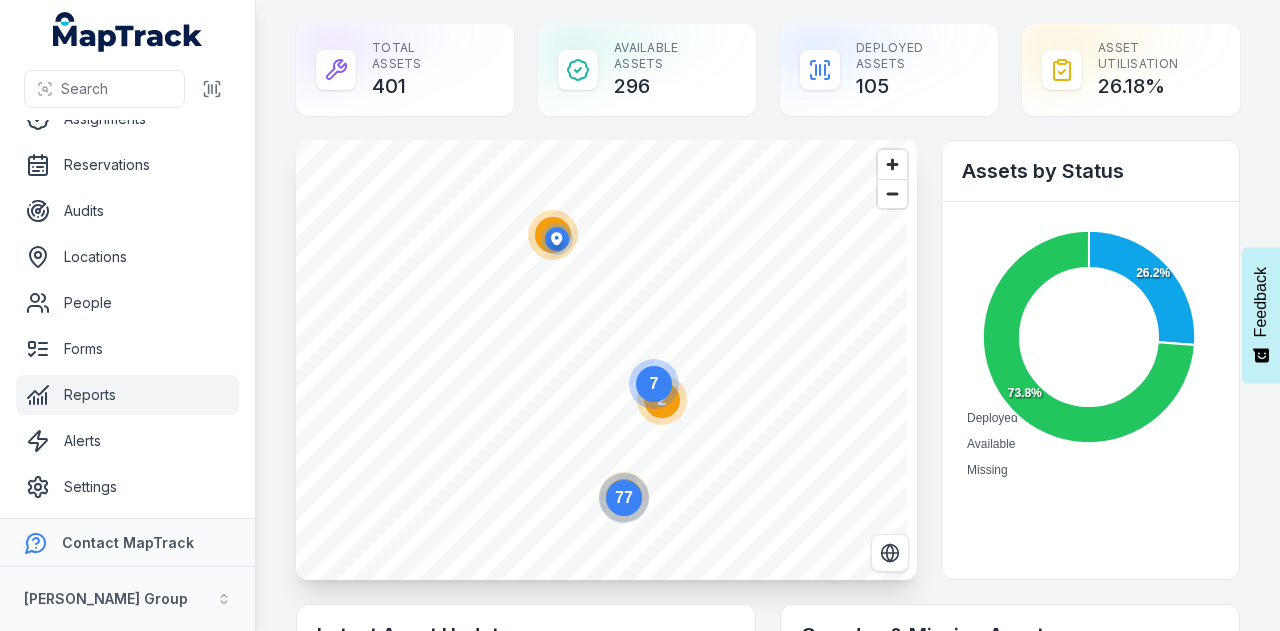 click on "Reports" at bounding box center (127, 395) 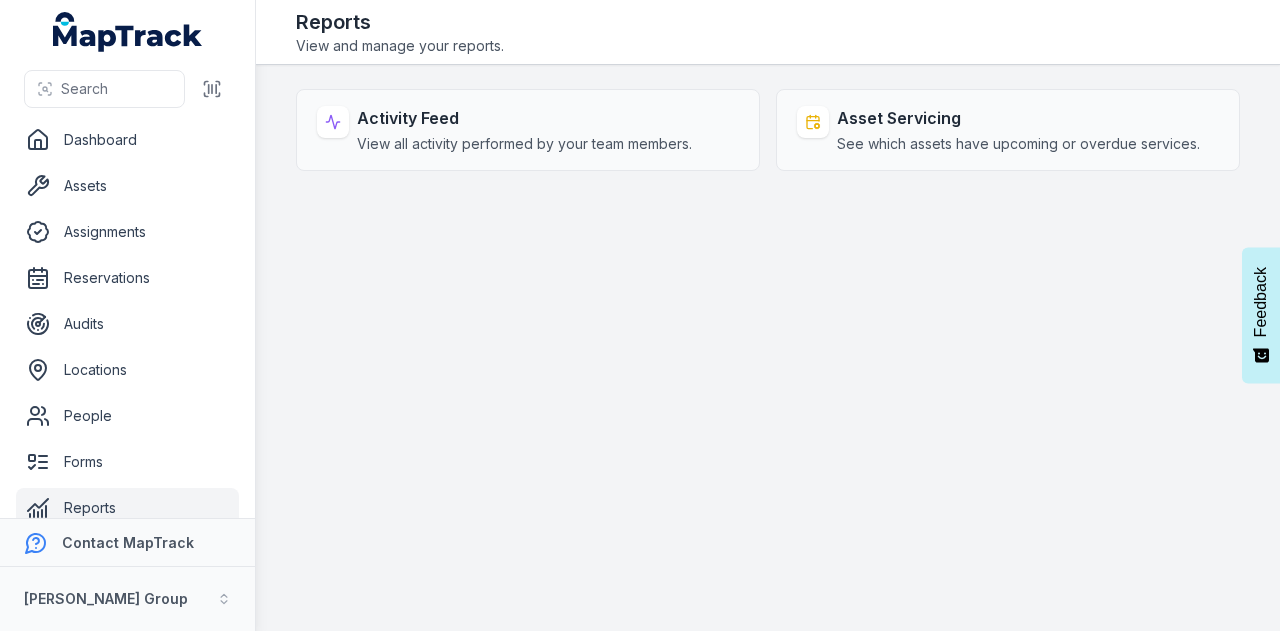scroll, scrollTop: 0, scrollLeft: 0, axis: both 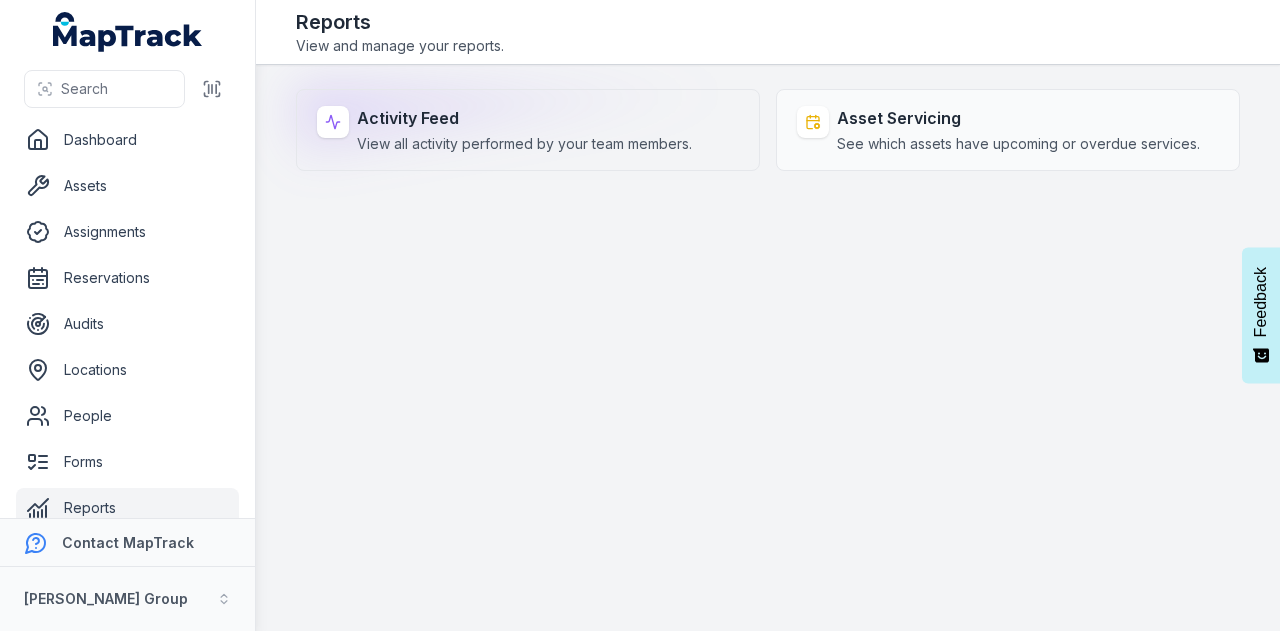 click on "Activity Feed" at bounding box center [524, 118] 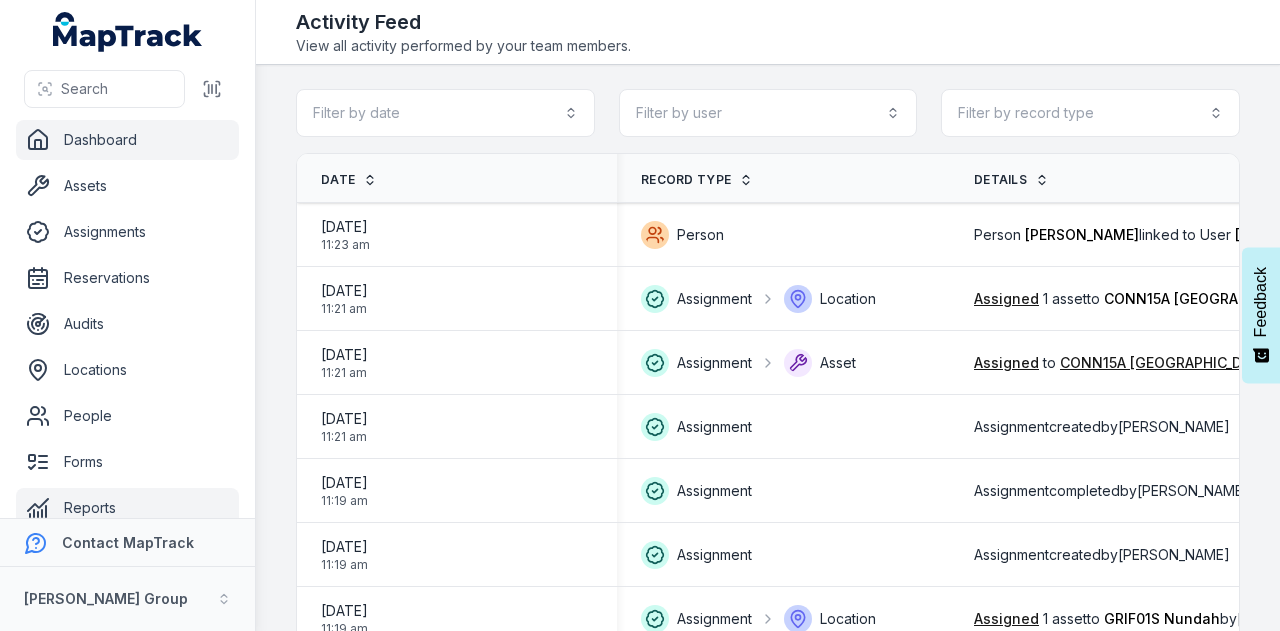 click on "Dashboard" at bounding box center [127, 140] 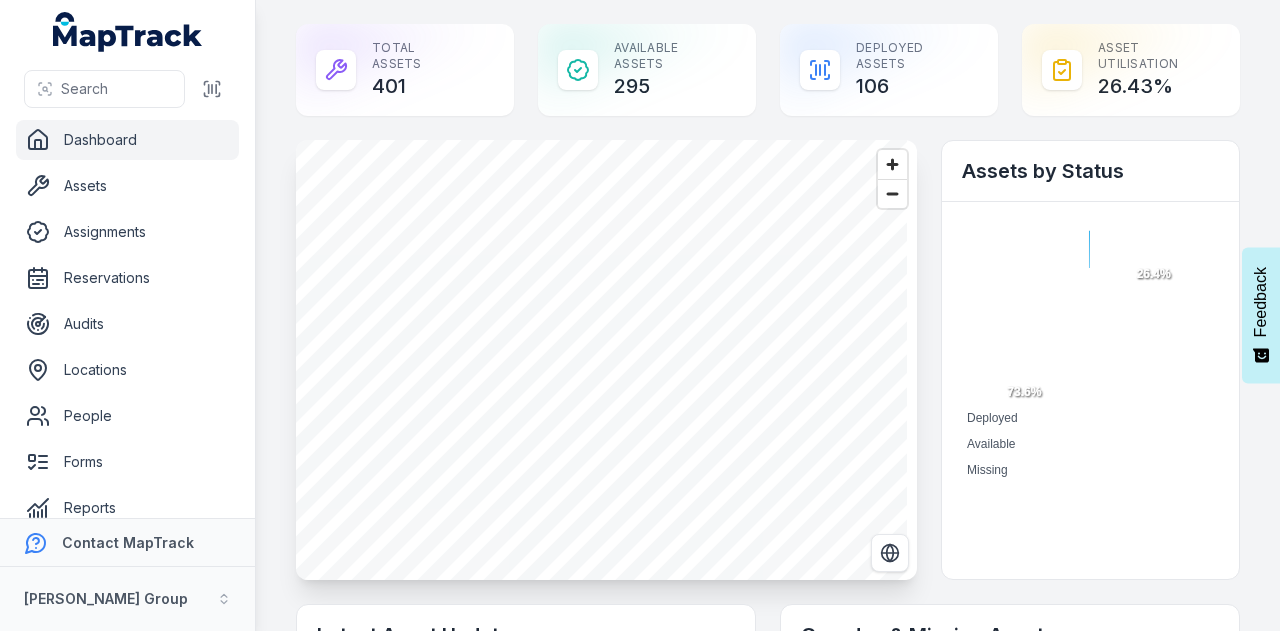 scroll, scrollTop: 0, scrollLeft: 0, axis: both 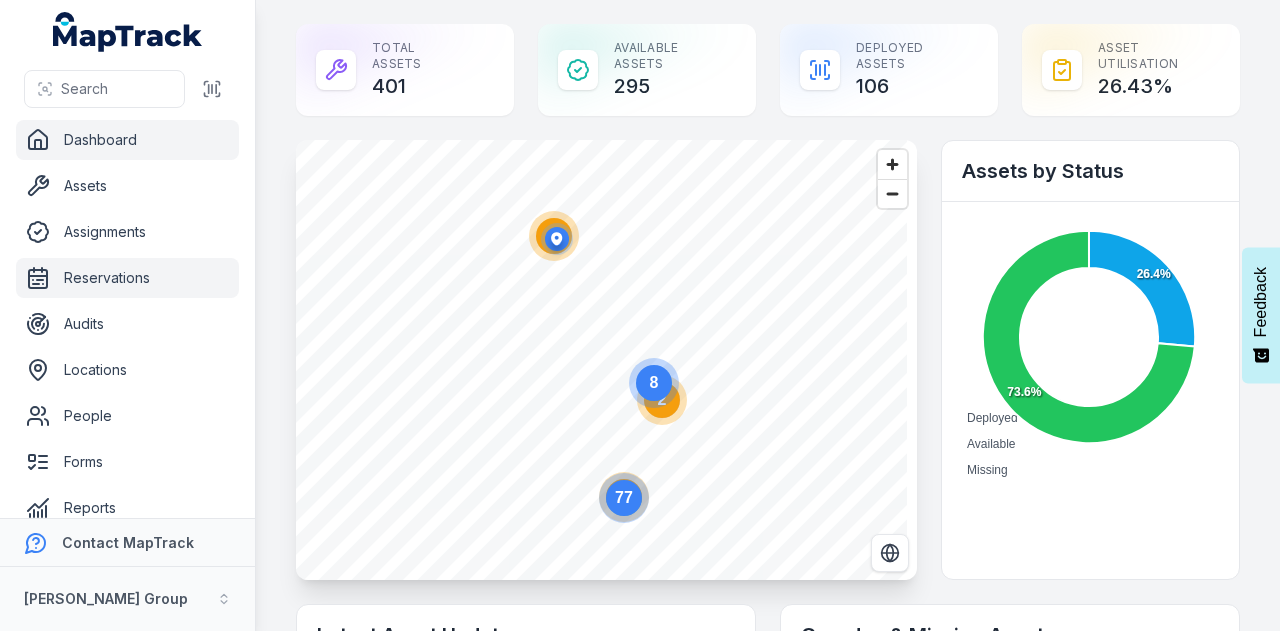 click on "Reservations" at bounding box center (127, 278) 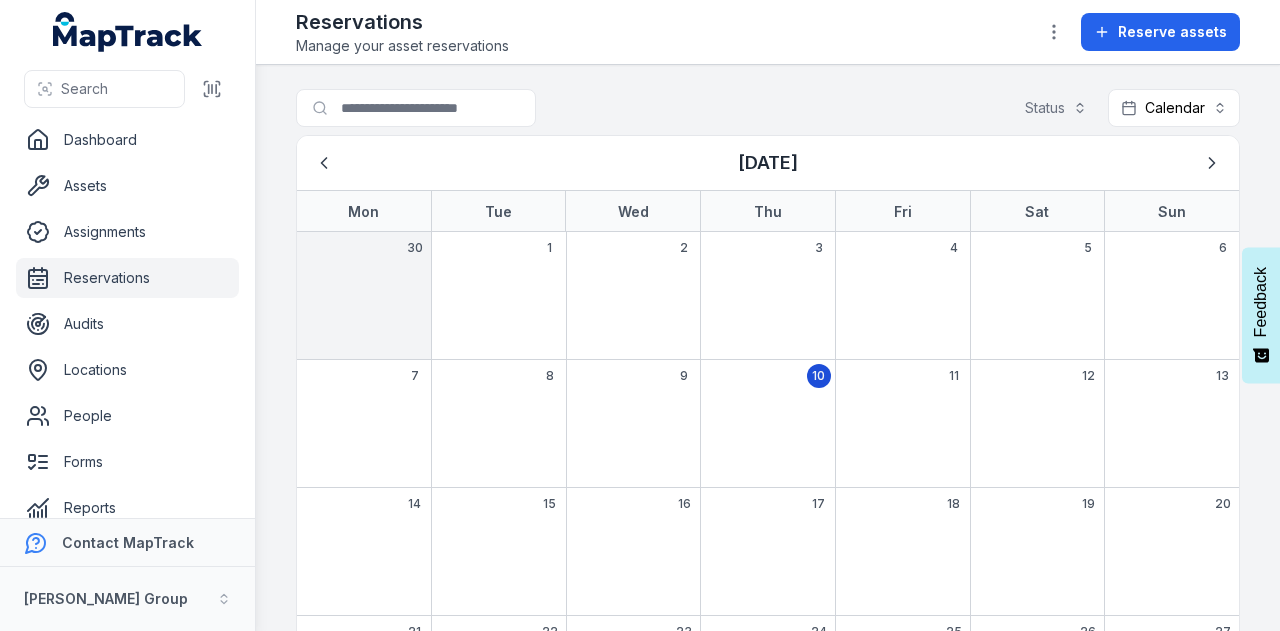 scroll, scrollTop: 0, scrollLeft: 0, axis: both 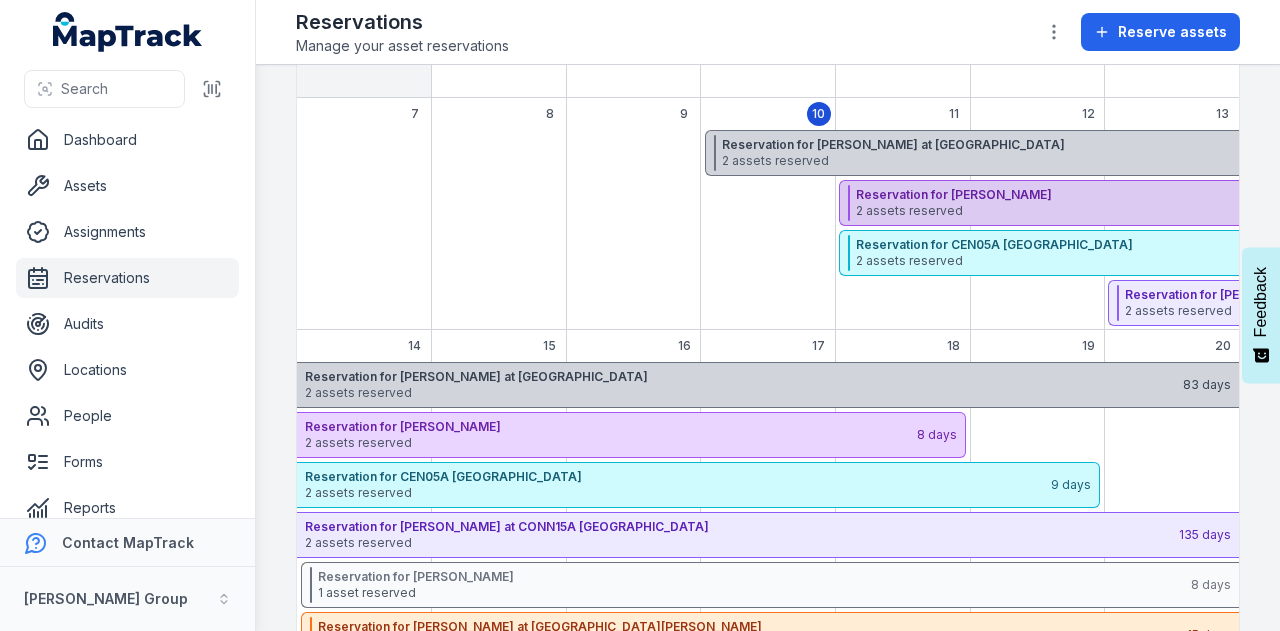 click on "Reservation for Kushal Neupane" at bounding box center (1291, 195) 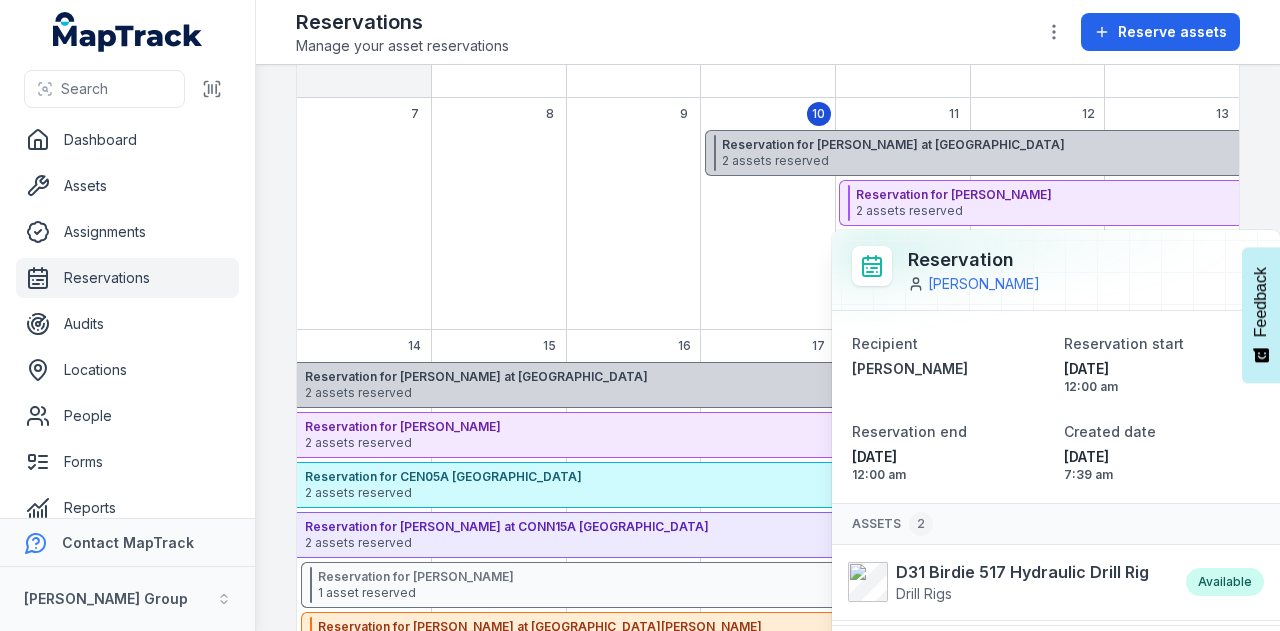 click at bounding box center (633, 230) 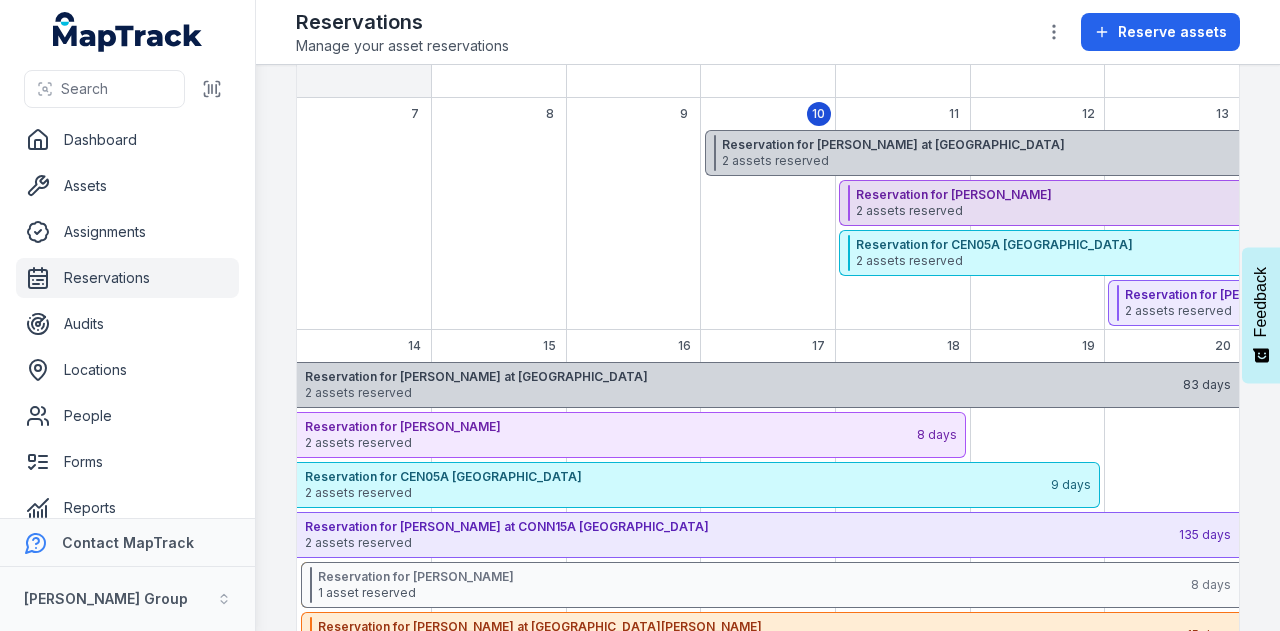 click on "2 assets reserved" at bounding box center [1291, 211] 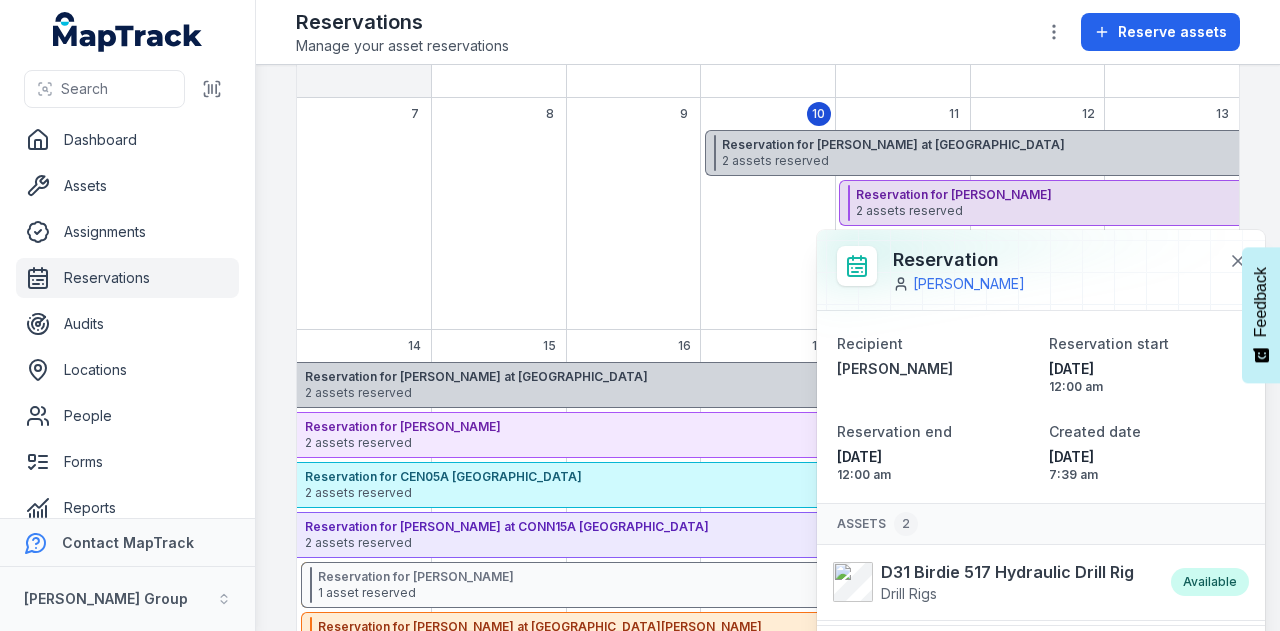 click on "AC16 Airman PDS400S Portable Compressor Air Compressor Available" at bounding box center (1041, 658) 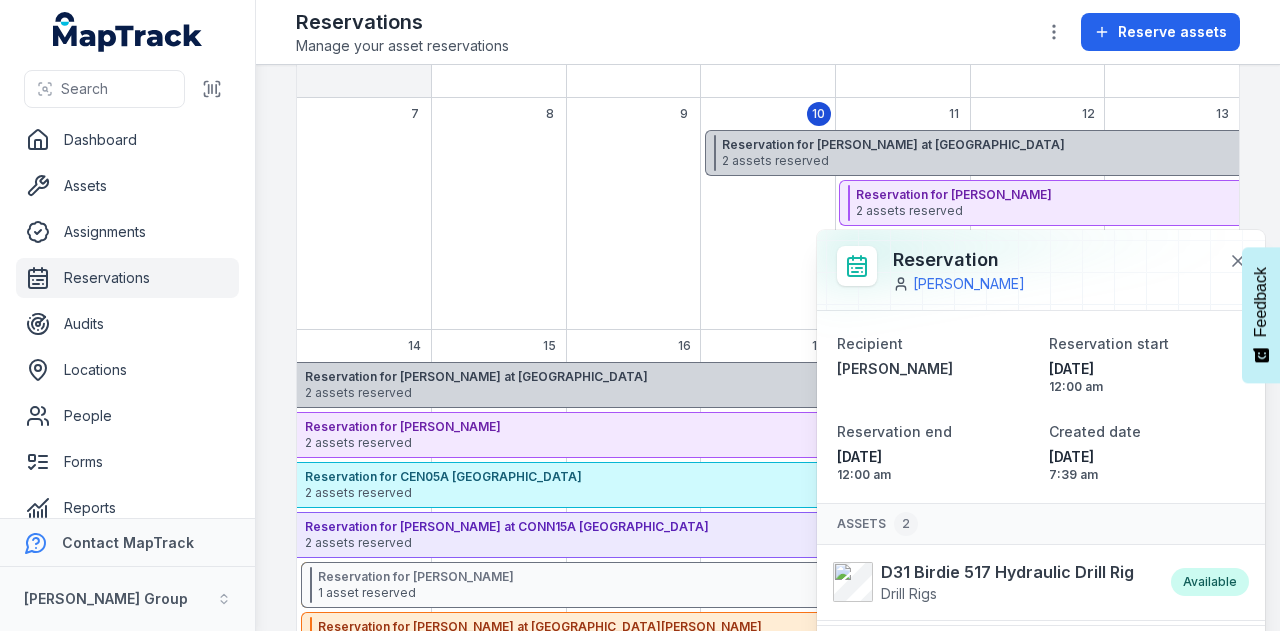 click on "View reservation" at bounding box center [1040, 649] 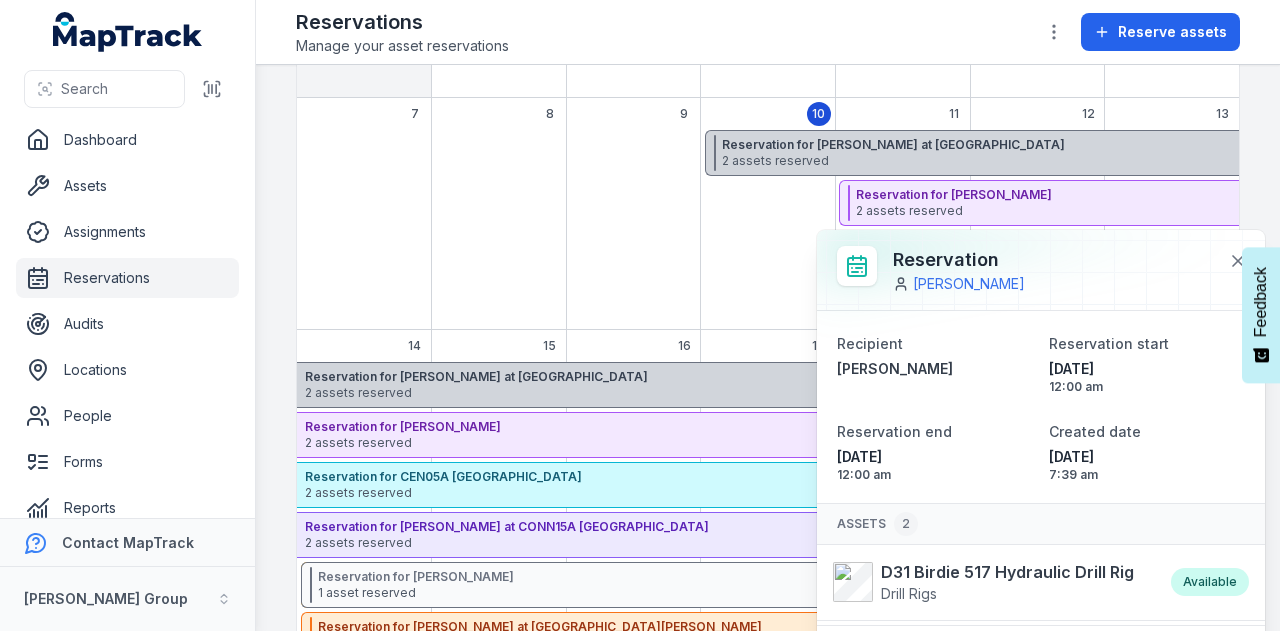 click on "View reservation" at bounding box center (1040, 649) 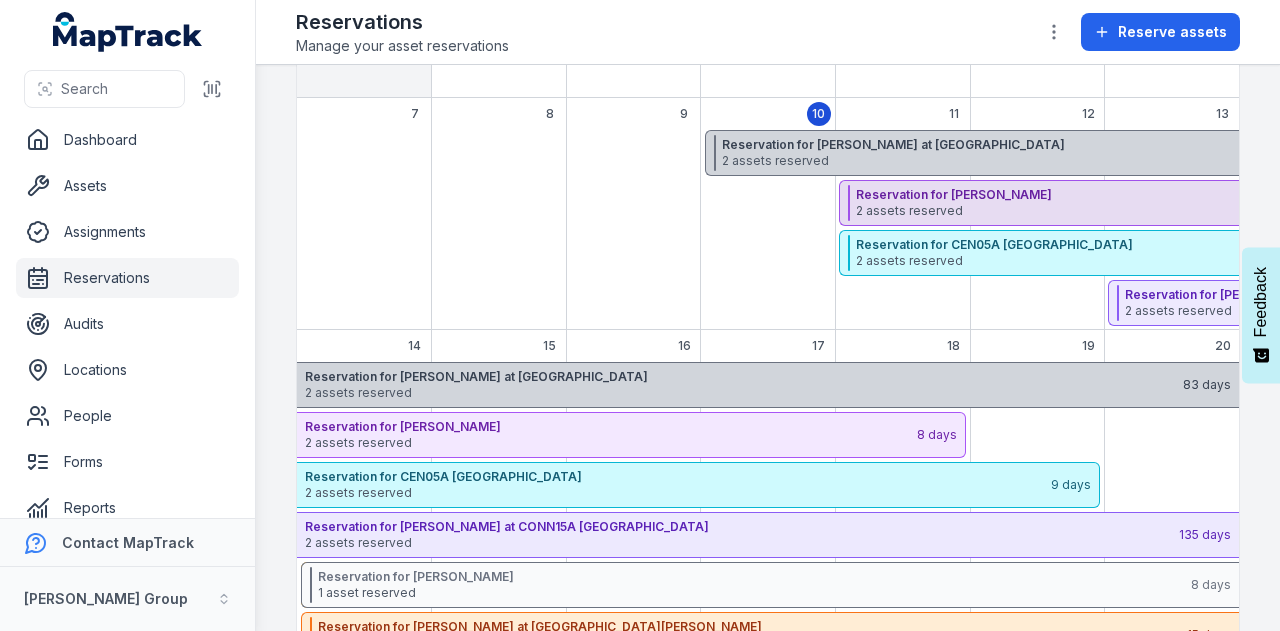 click on "2 assets reserved" at bounding box center (1291, 211) 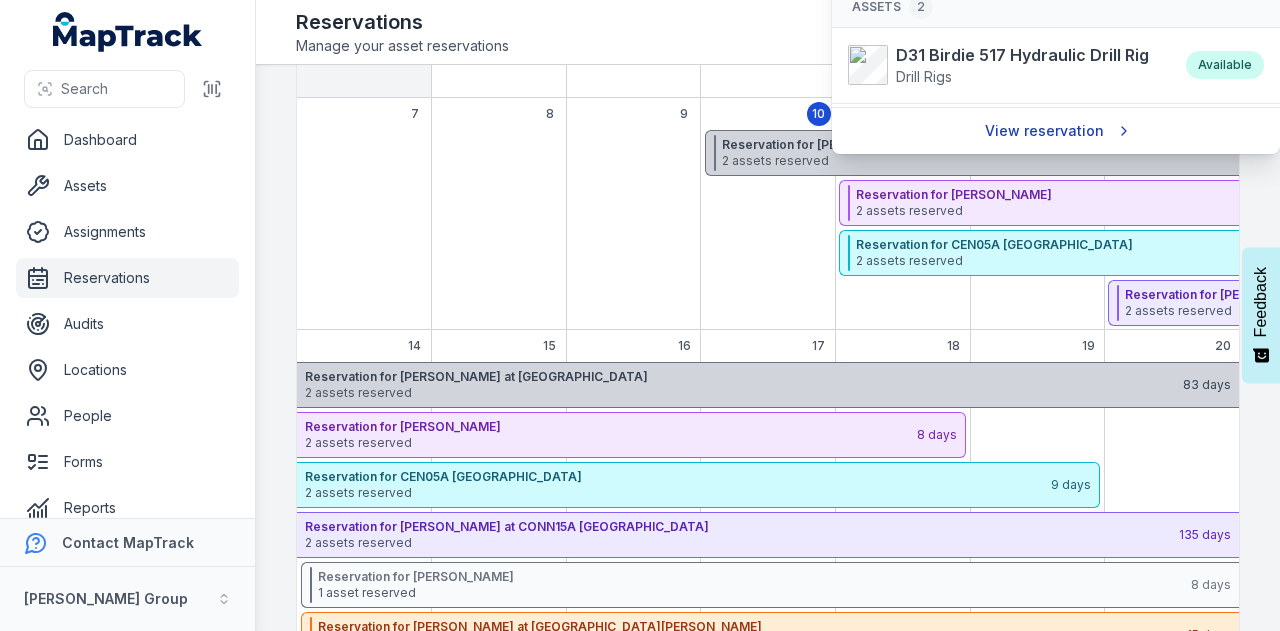 click on "View reservation" at bounding box center [1056, 131] 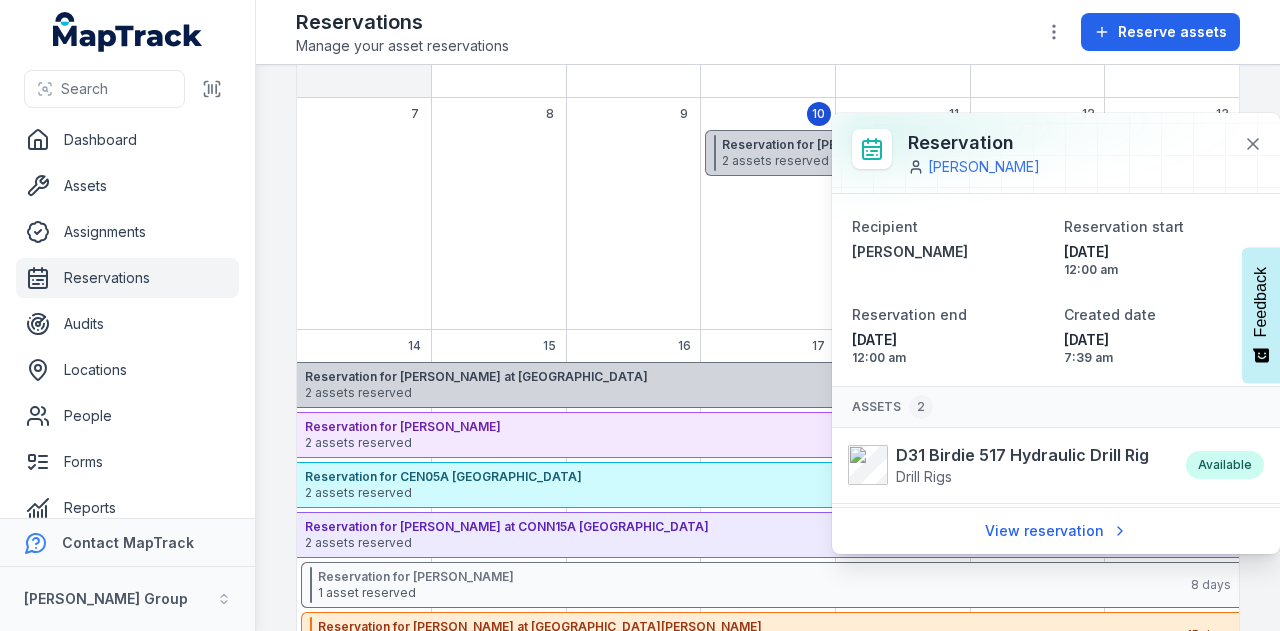 drag, startPoint x: 1256, startPoint y: 142, endPoint x: 1185, endPoint y: 170, distance: 76.321686 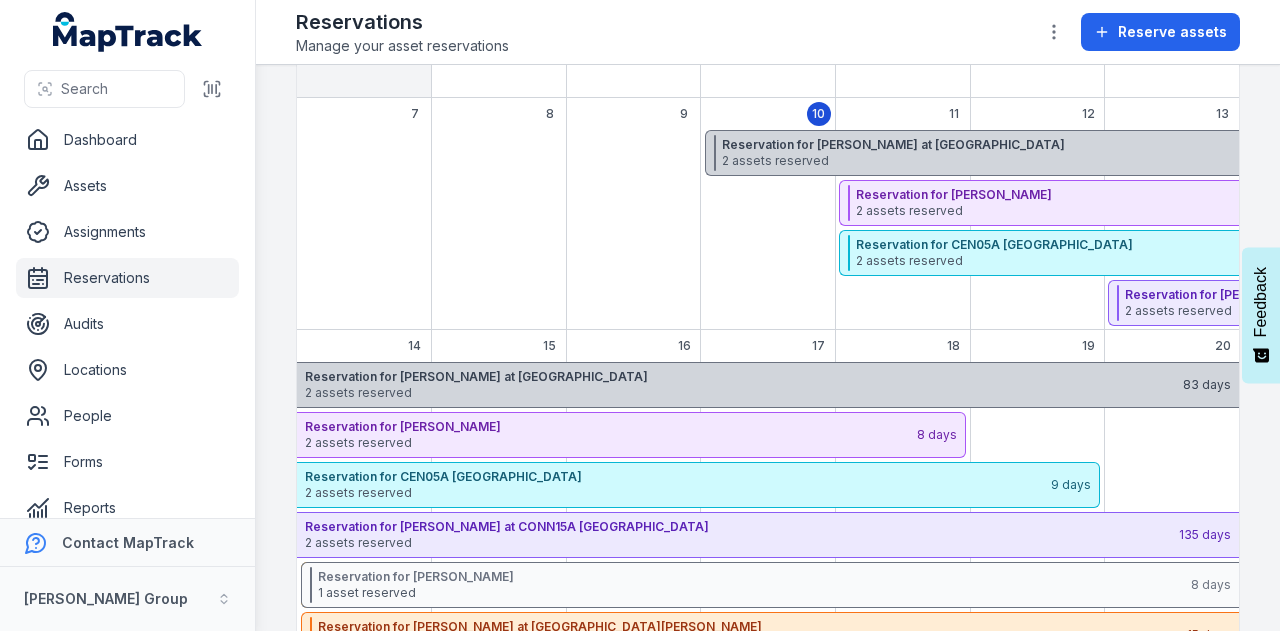 click at bounding box center (768, 230) 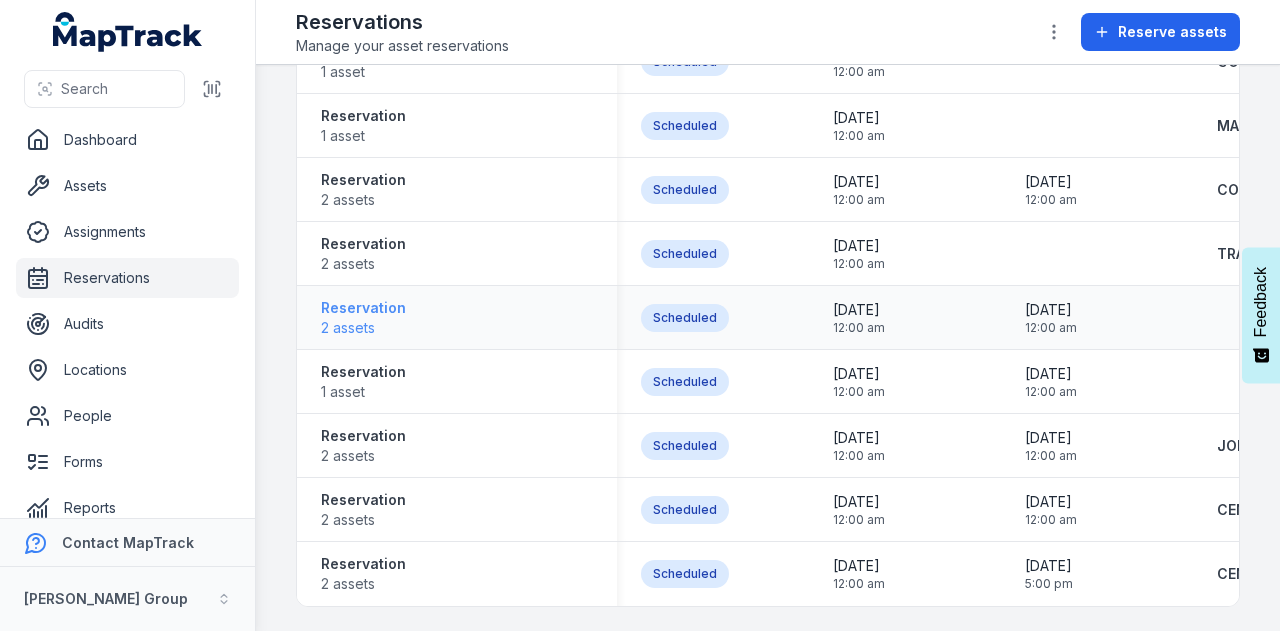 click on "Reservation" at bounding box center [363, 308] 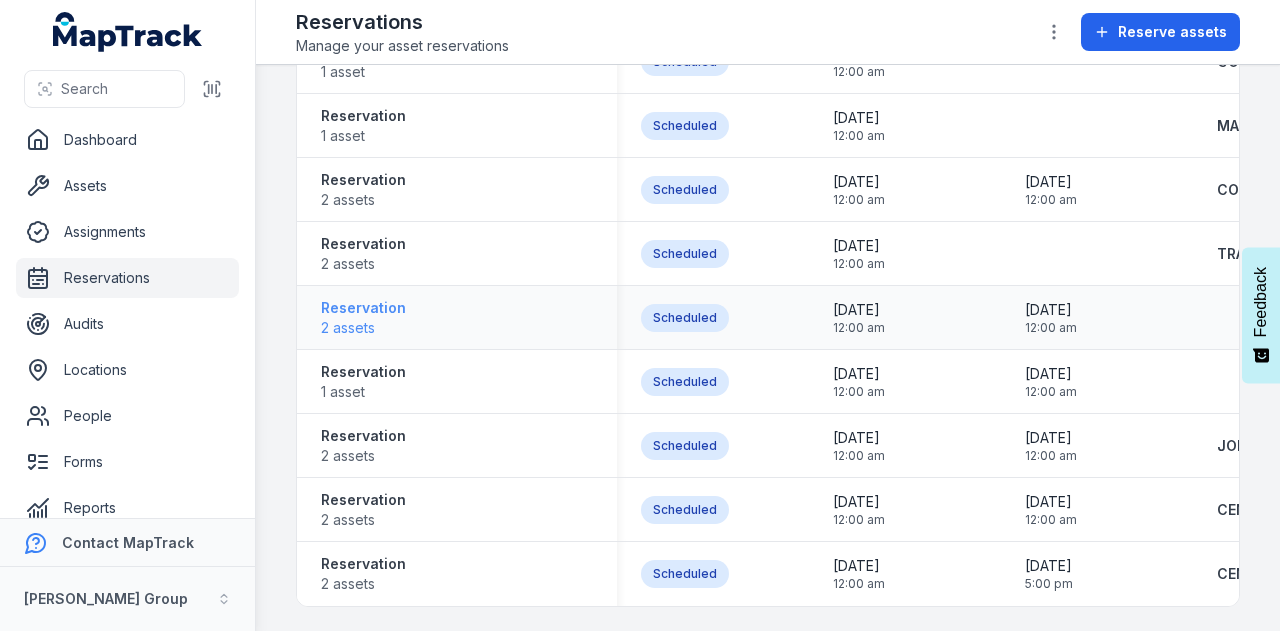 click on "Reservation" at bounding box center (363, 308) 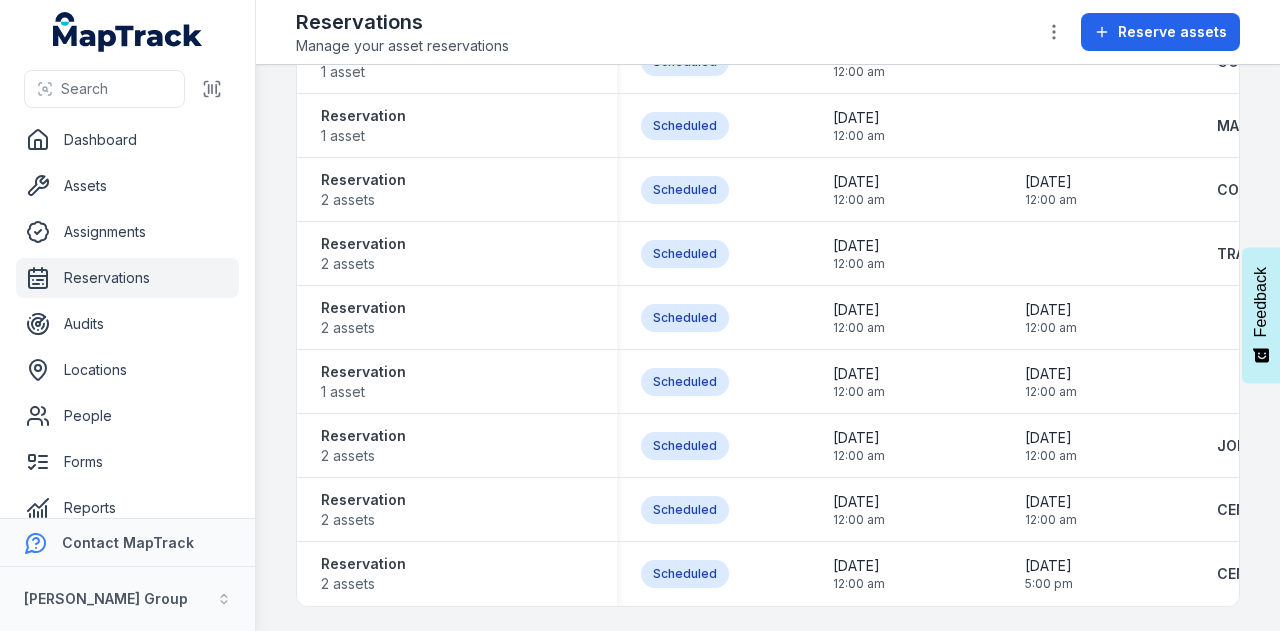 click on "Table *****" at bounding box center [1185, -61] 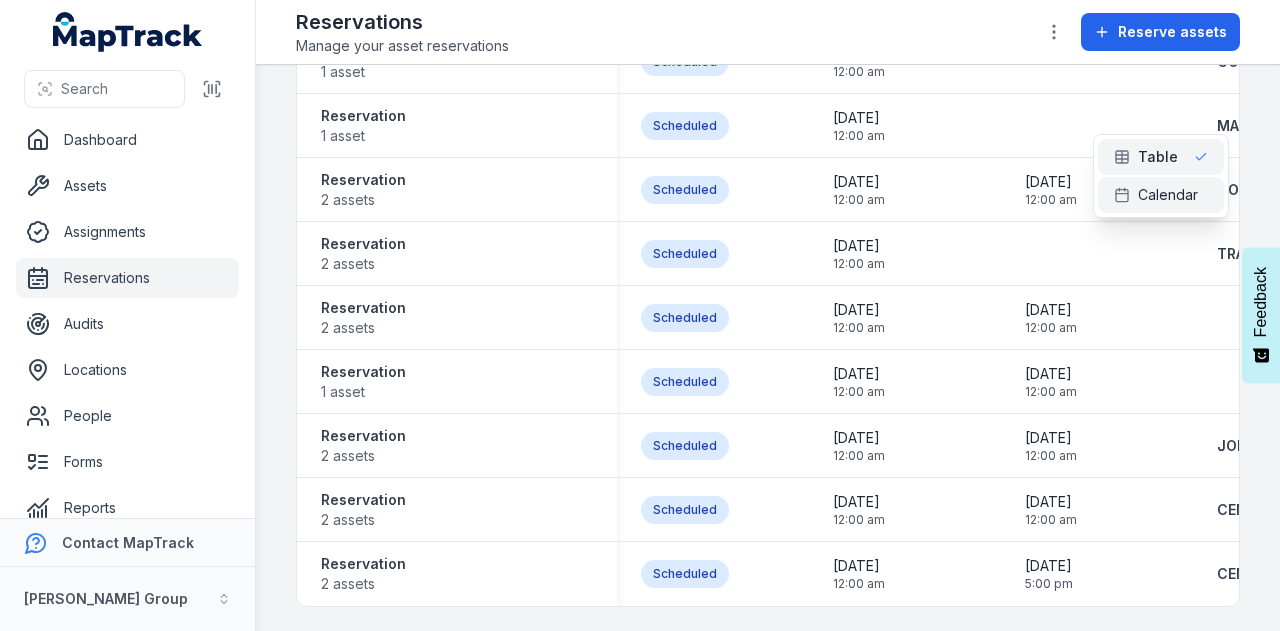 click on "Calendar" at bounding box center [1161, 195] 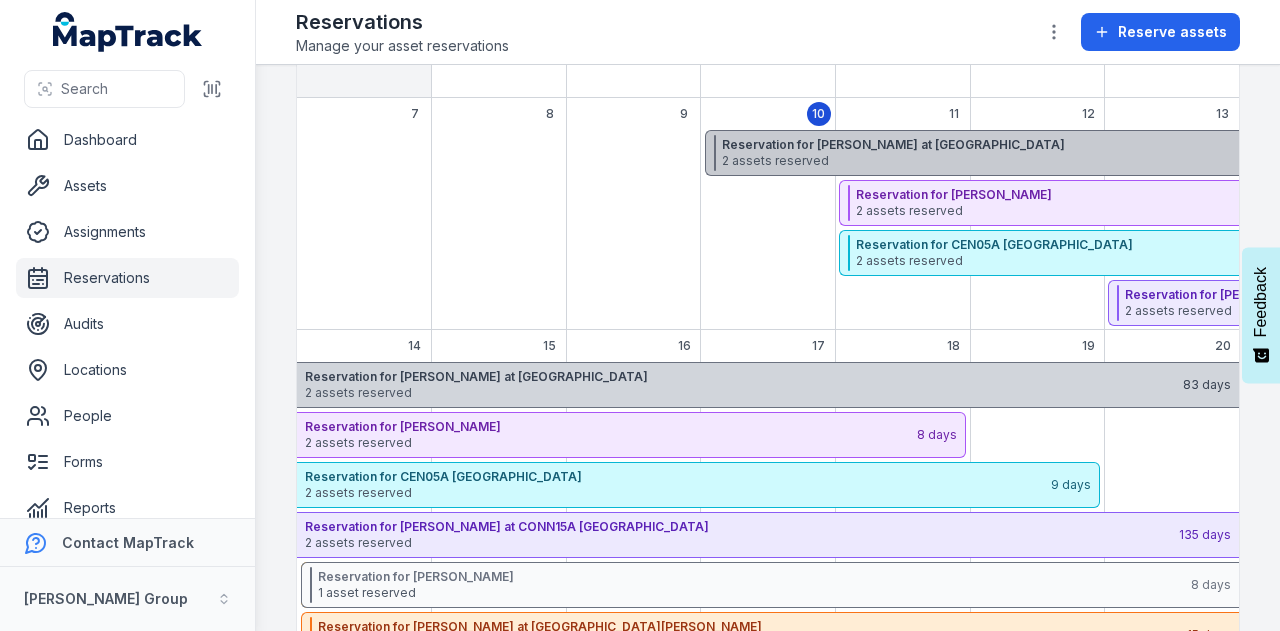 click on "Reservation for Kushal Neupane at CEN05A Wisemans Ferry" at bounding box center (1153, 145) 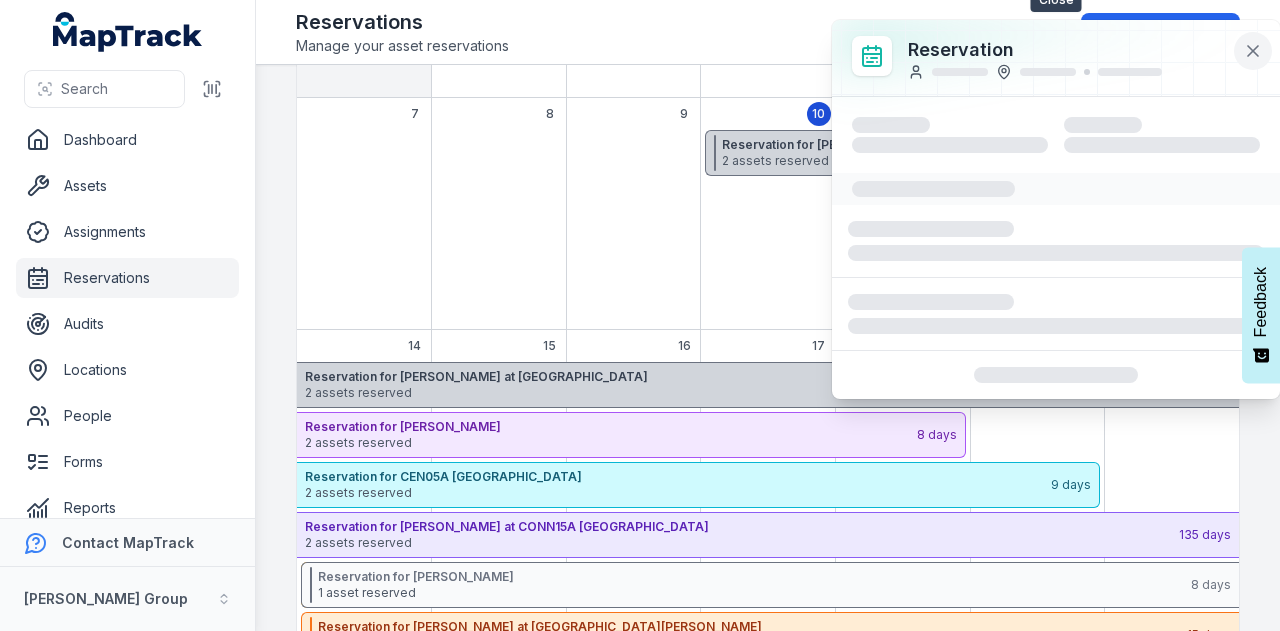 click at bounding box center [1253, 51] 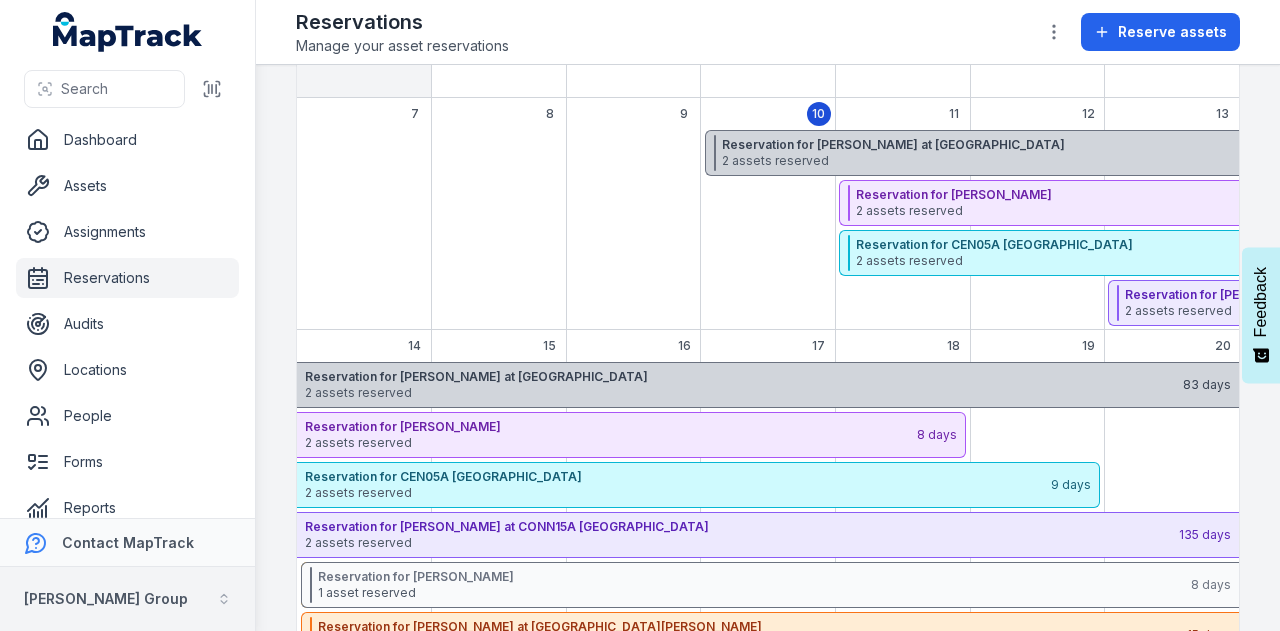 click on "[PERSON_NAME] Group" at bounding box center (116, 599) 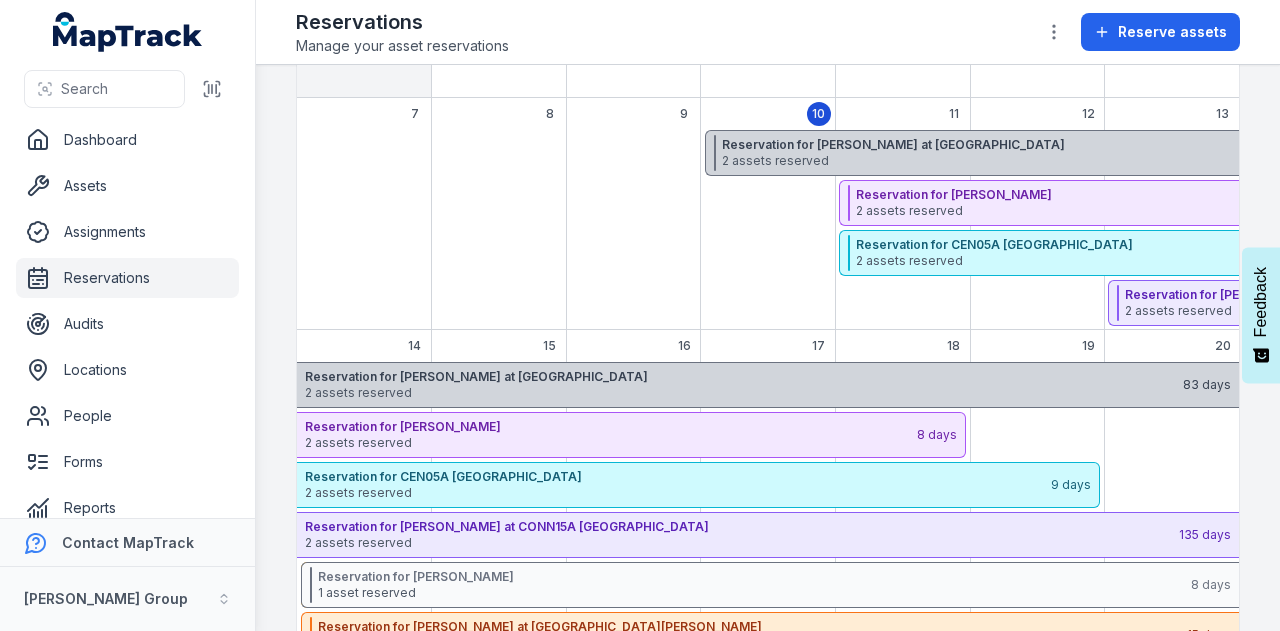 click 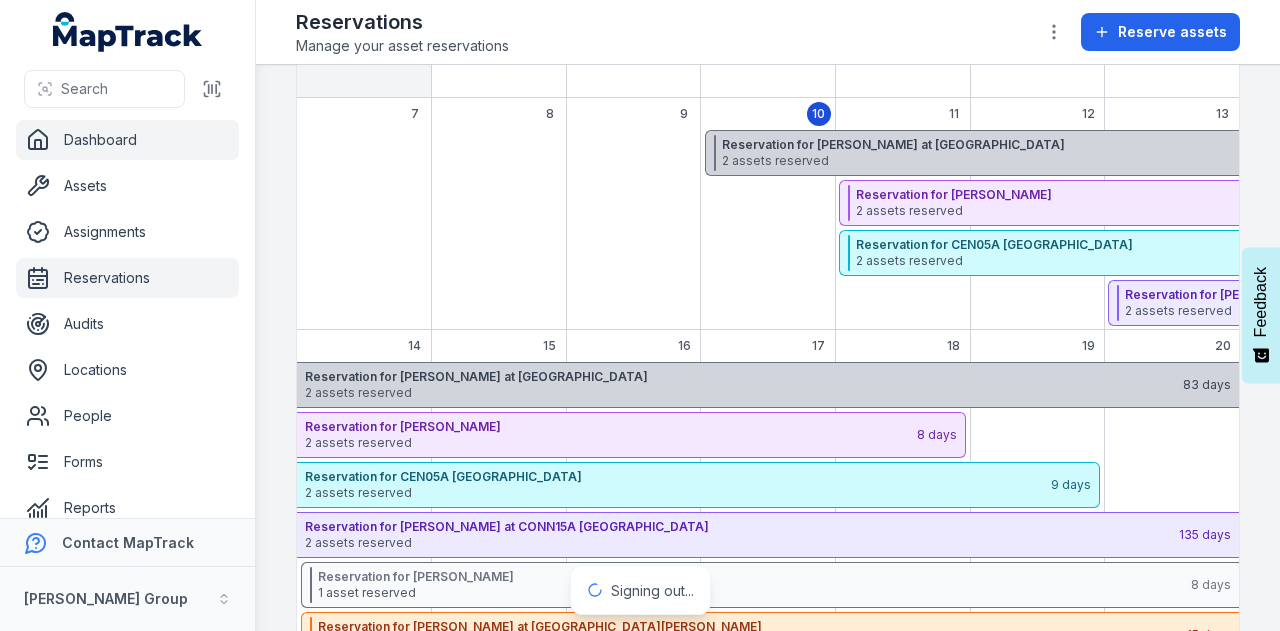 click on "Dashboard" at bounding box center [127, 140] 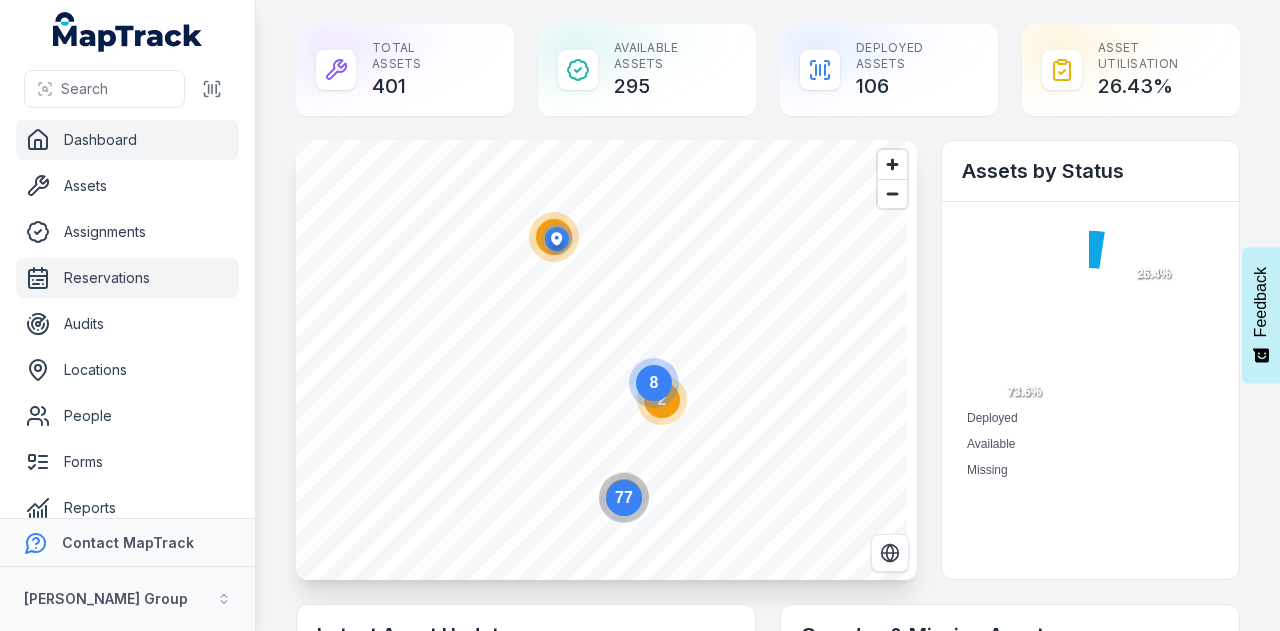 scroll, scrollTop: 0, scrollLeft: 0, axis: both 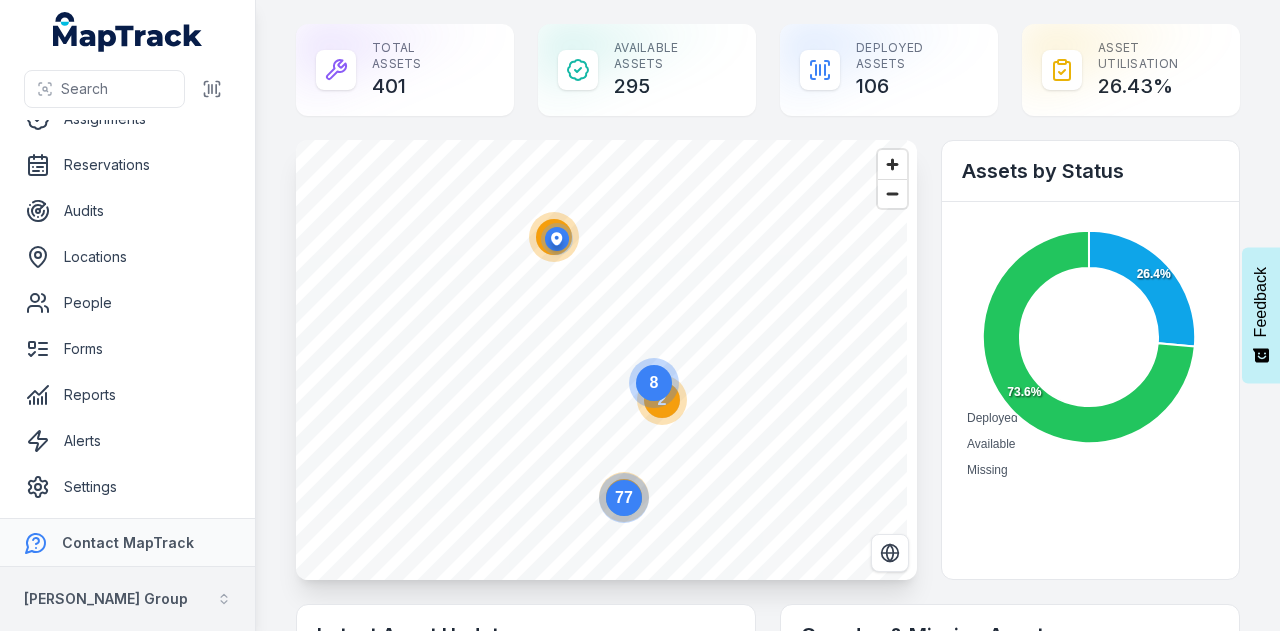 click on "[PERSON_NAME] Group" at bounding box center [127, 599] 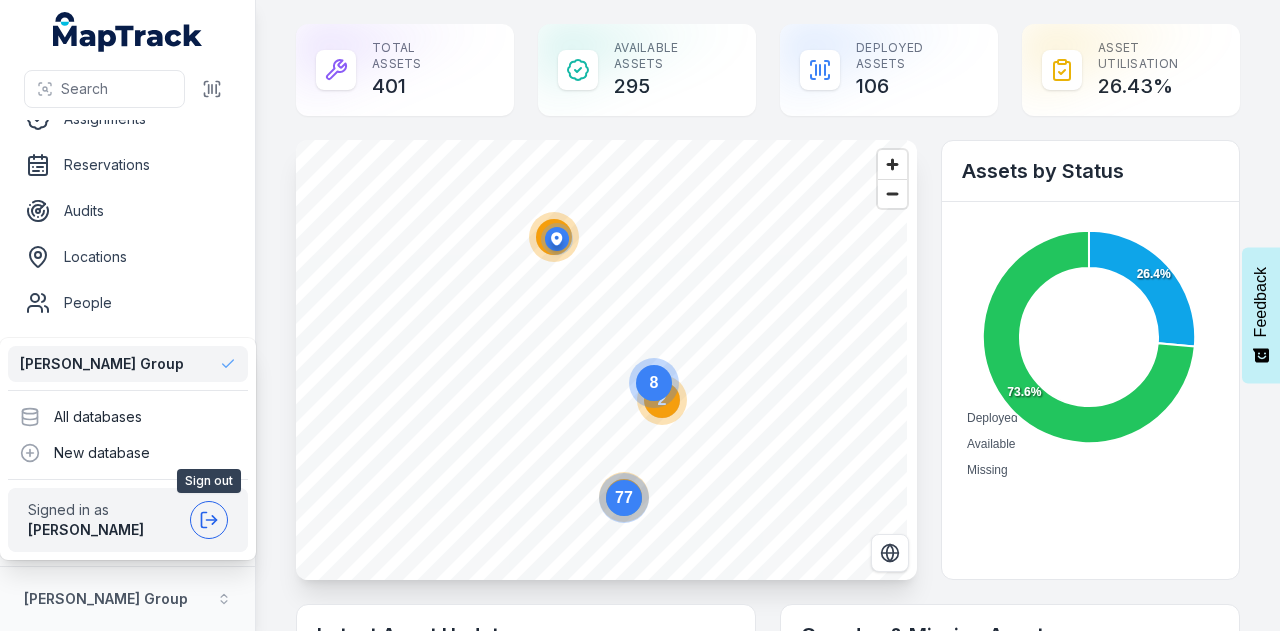 click 